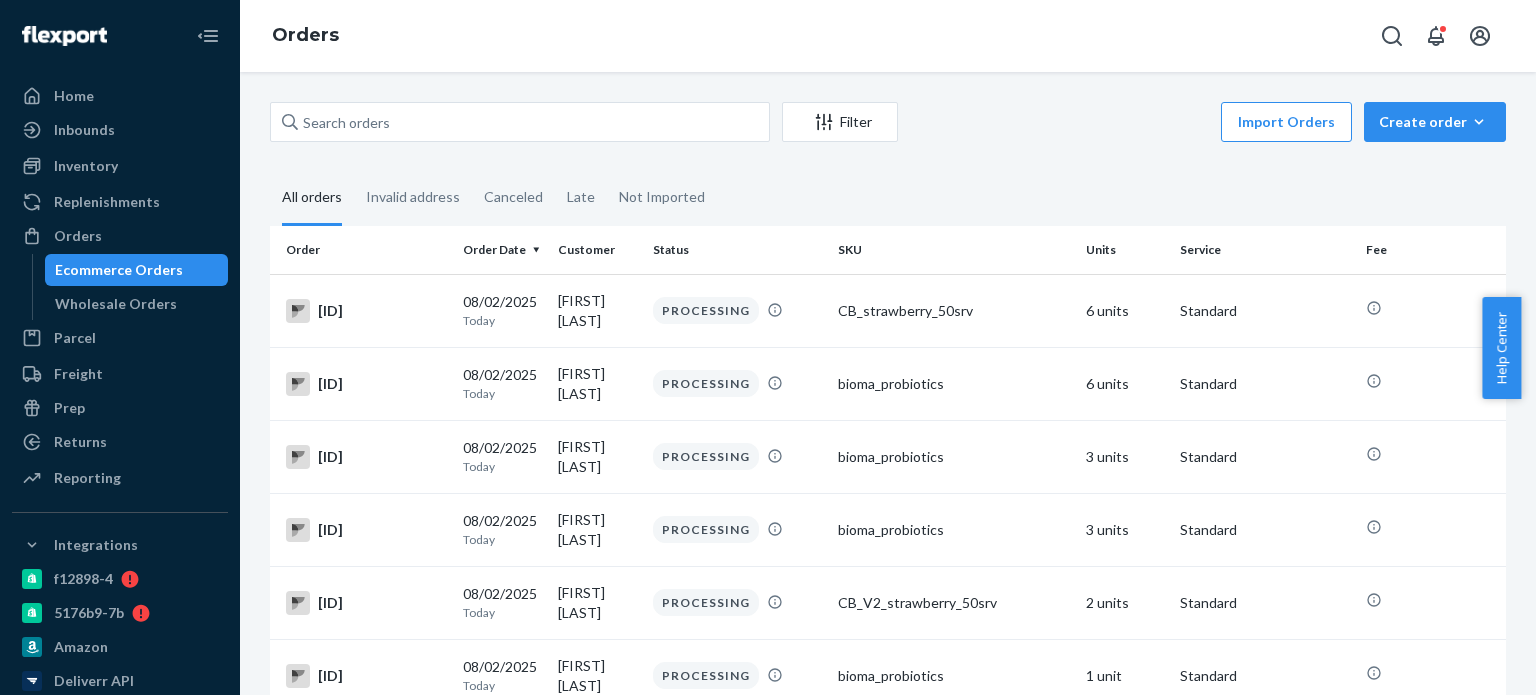 scroll, scrollTop: 0, scrollLeft: 0, axis: both 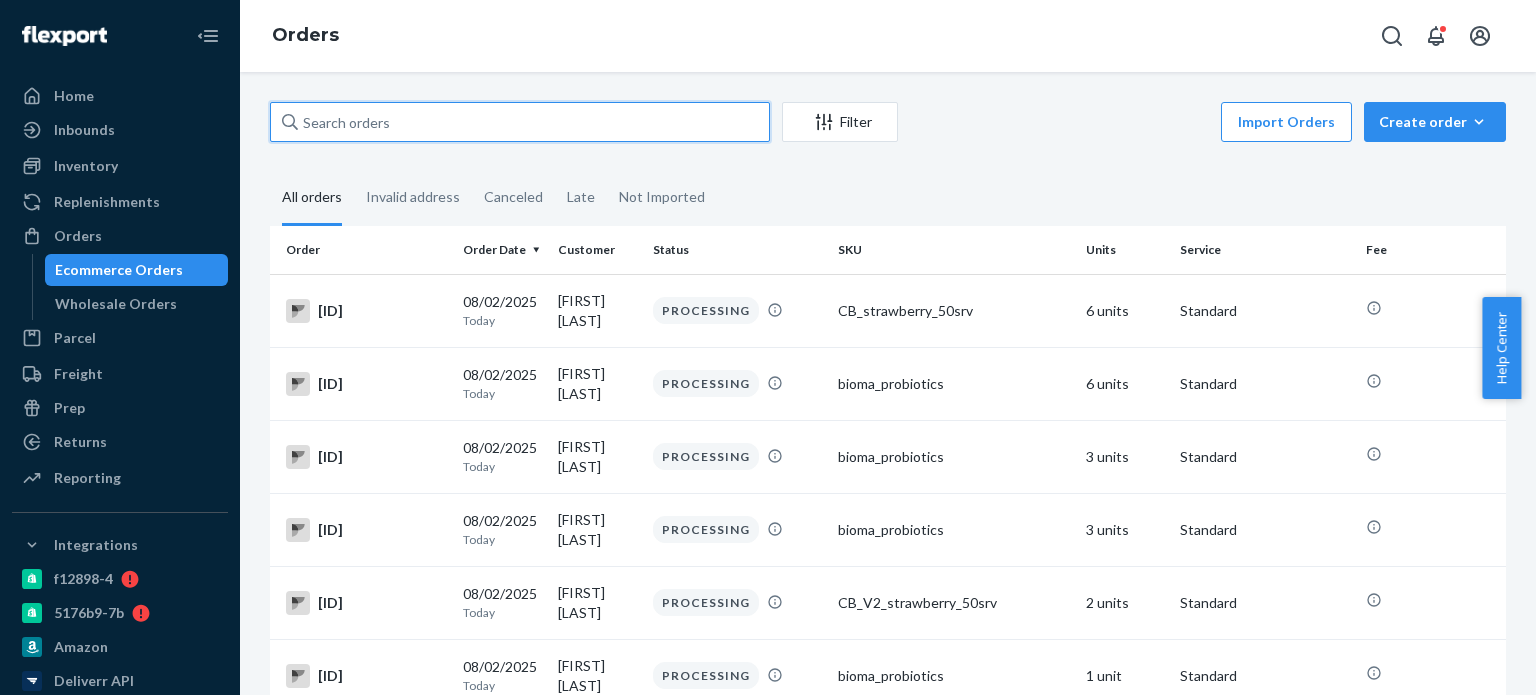 click at bounding box center [520, 122] 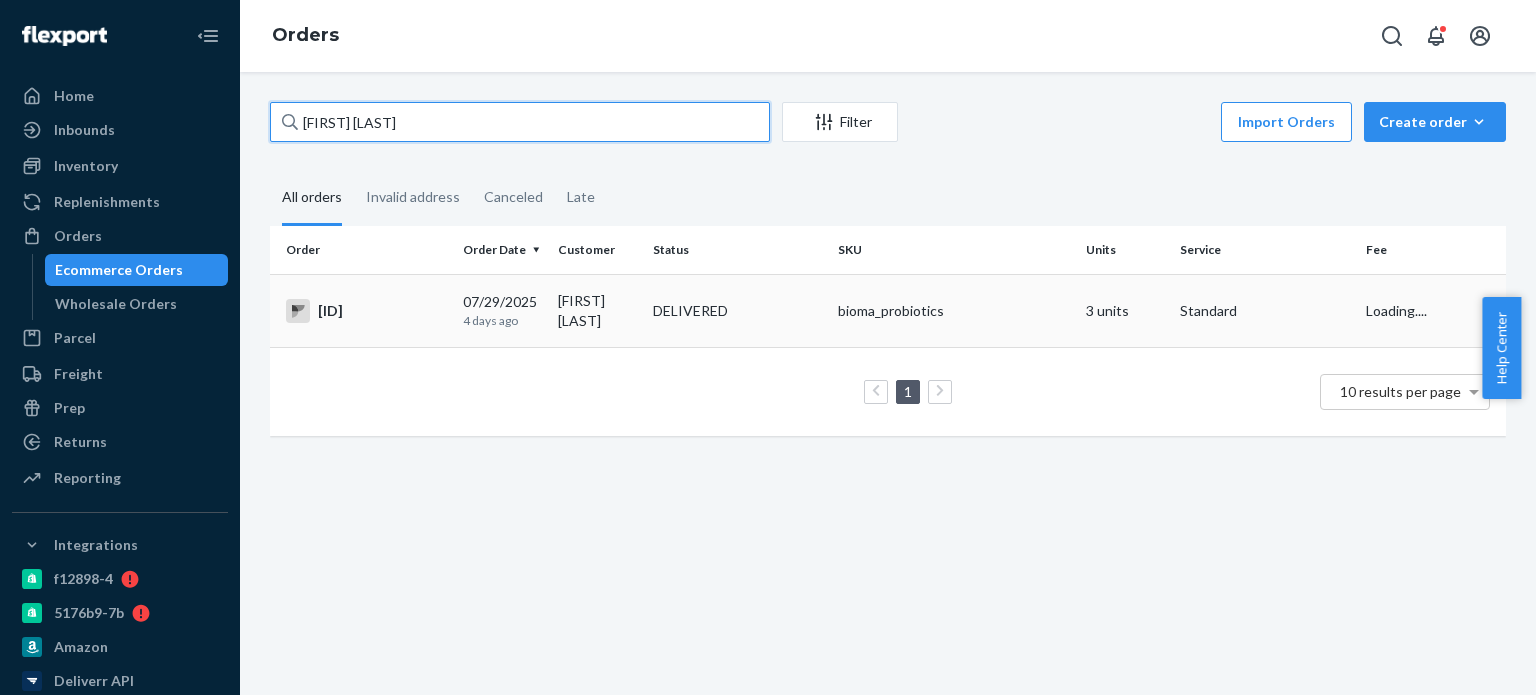 type on "Debra Sweeney" 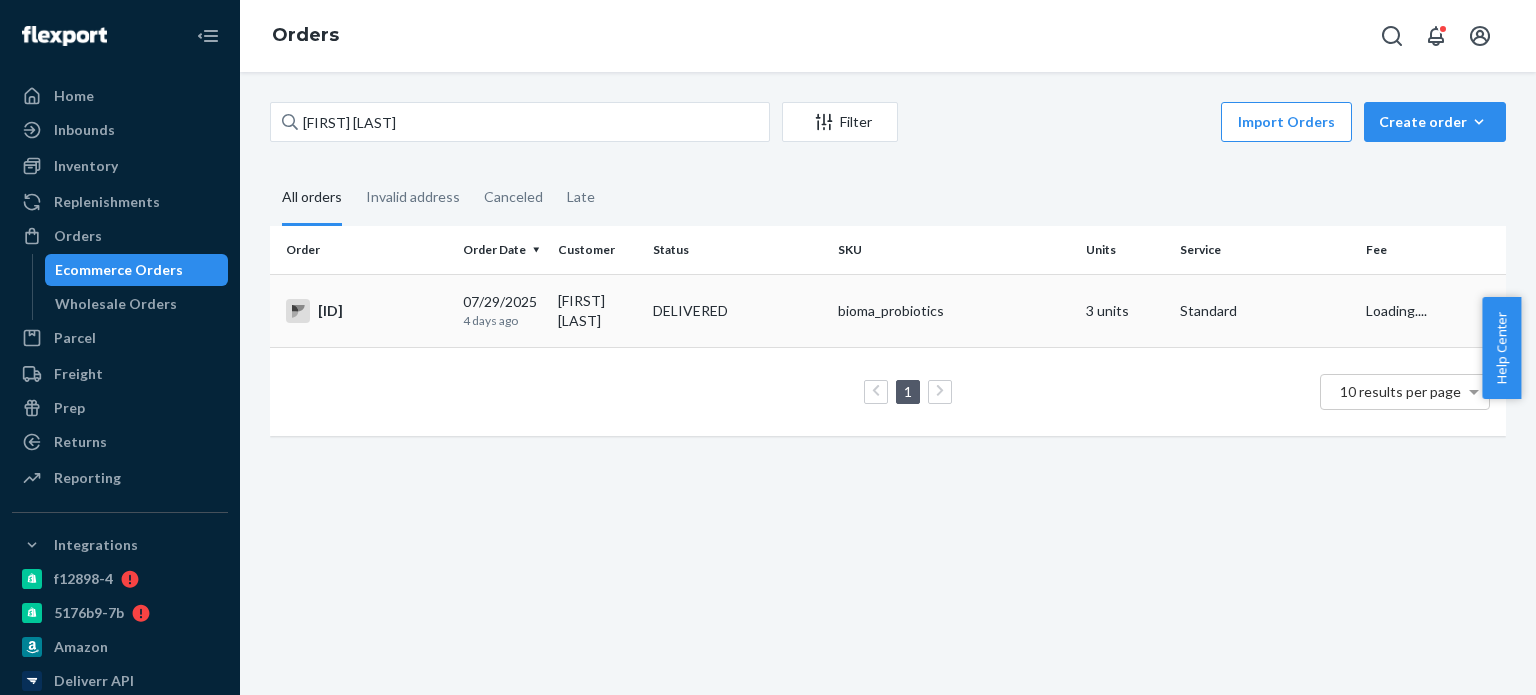 click on "BIO-2313008" at bounding box center (366, 311) 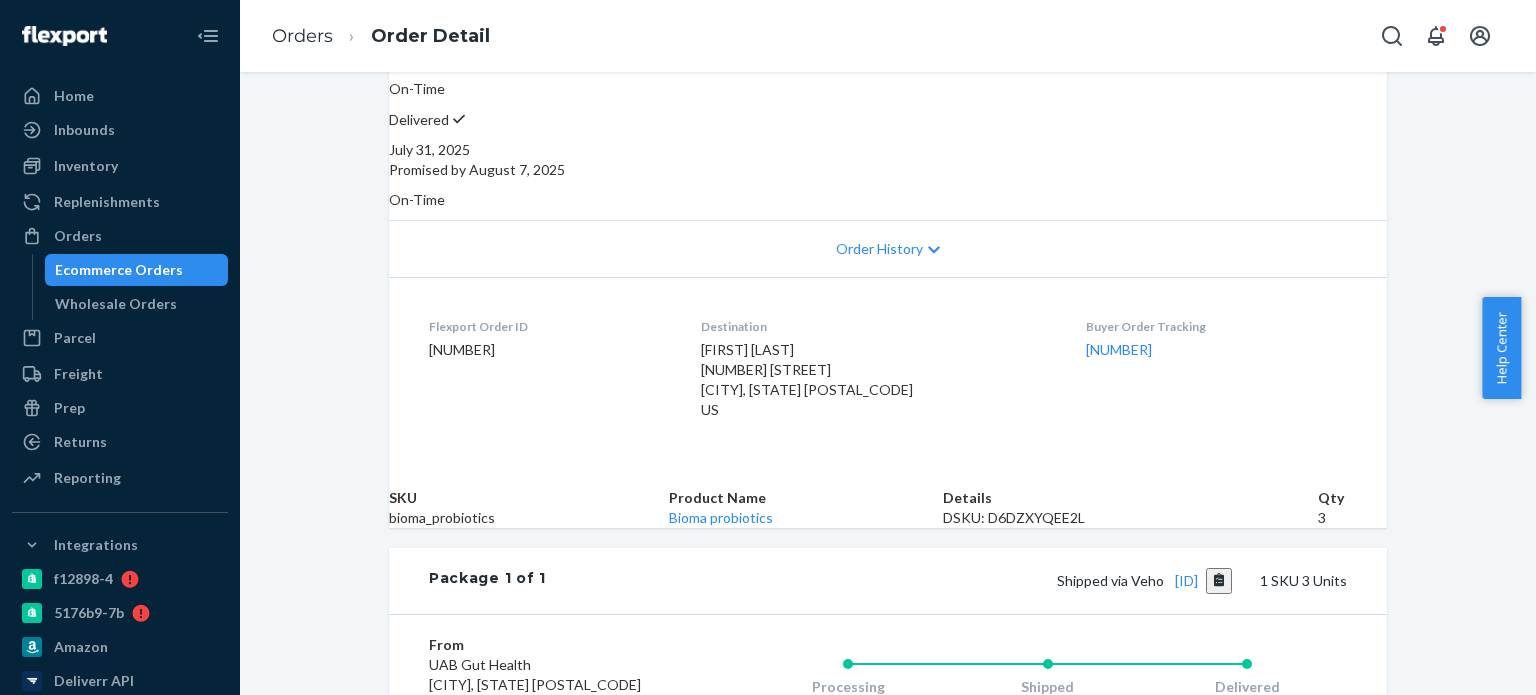 scroll, scrollTop: 500, scrollLeft: 0, axis: vertical 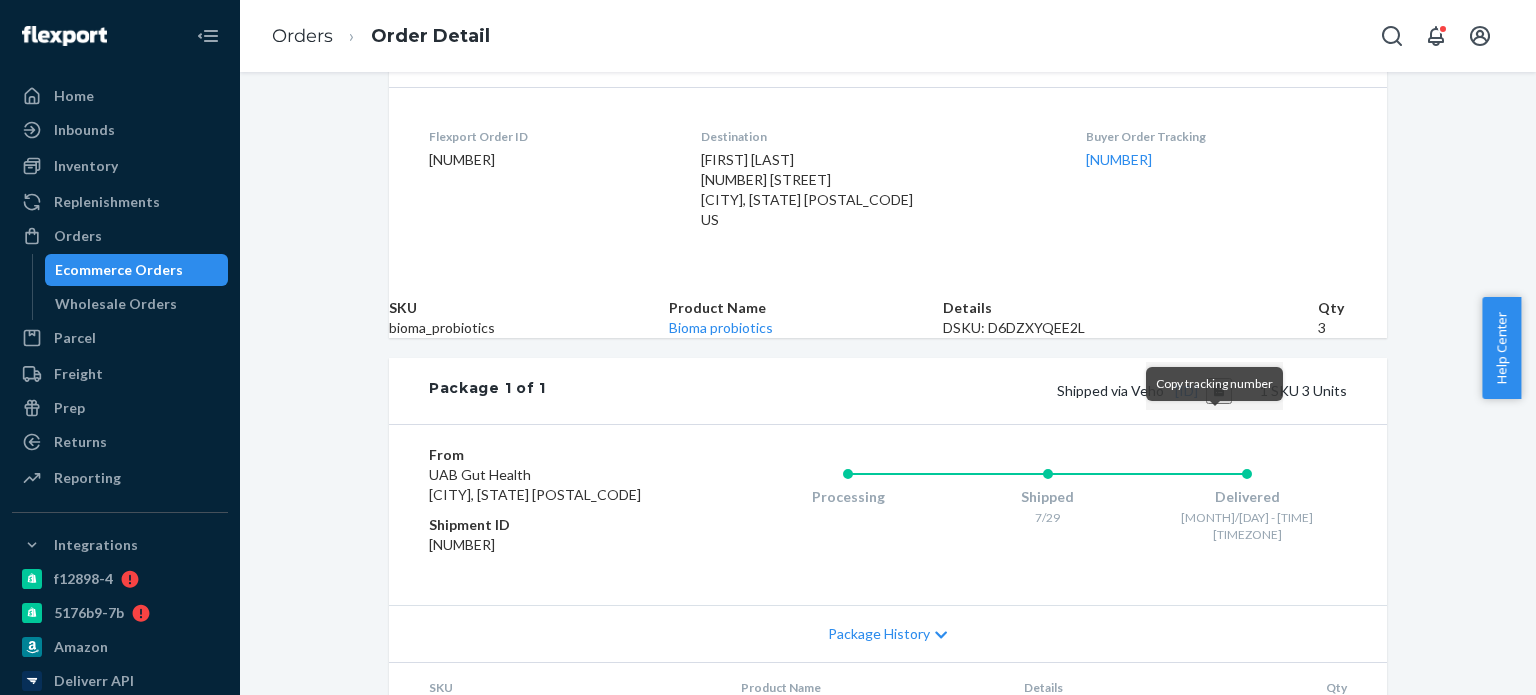 click at bounding box center (1219, 391) 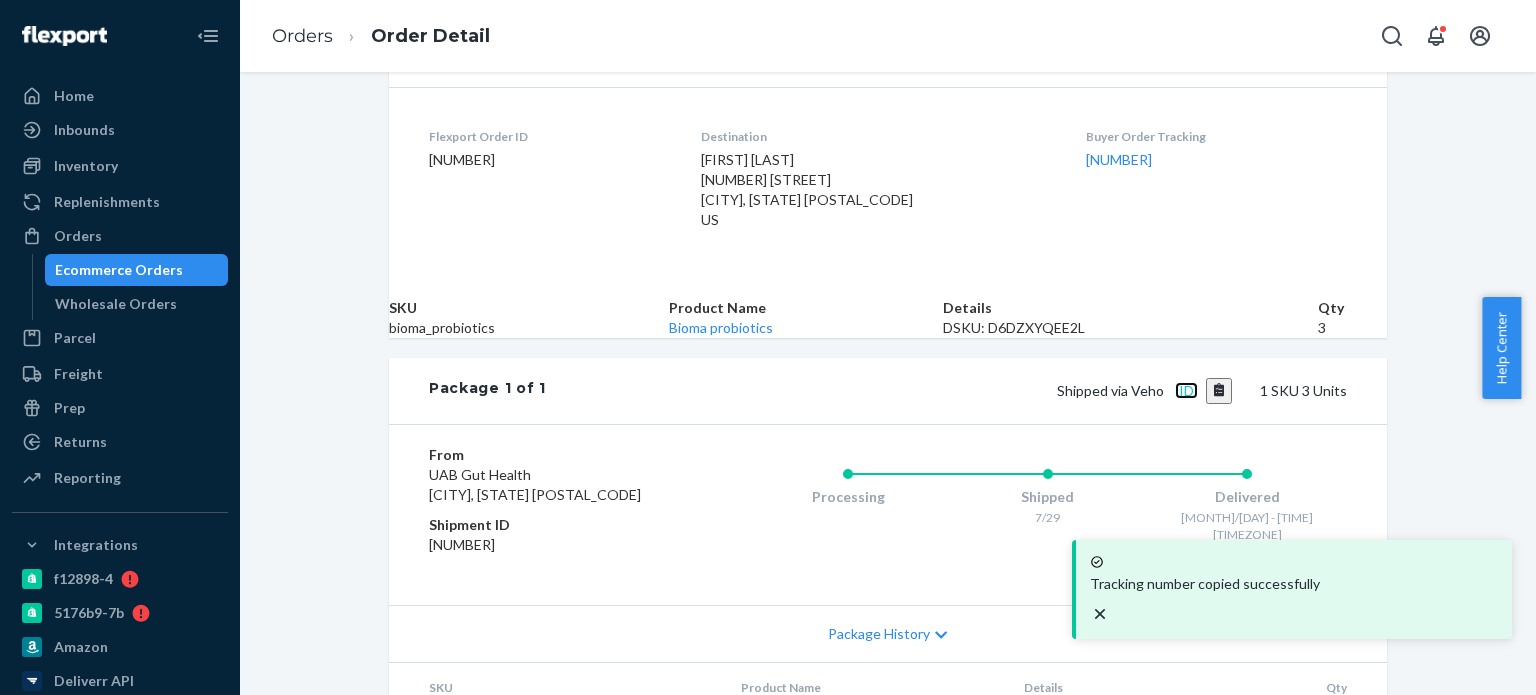 click on "a5c56ab2895e00aeb" at bounding box center [1186, 390] 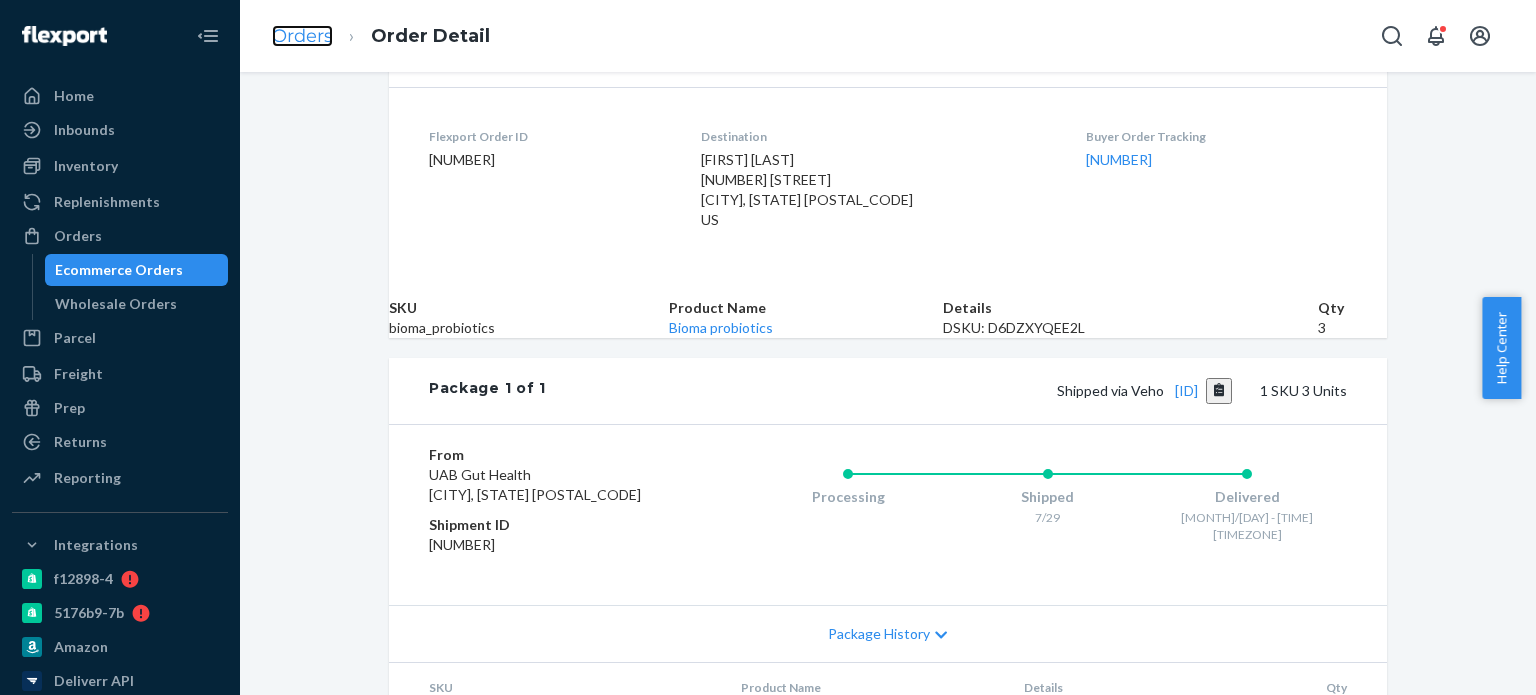click on "Orders" at bounding box center [302, 36] 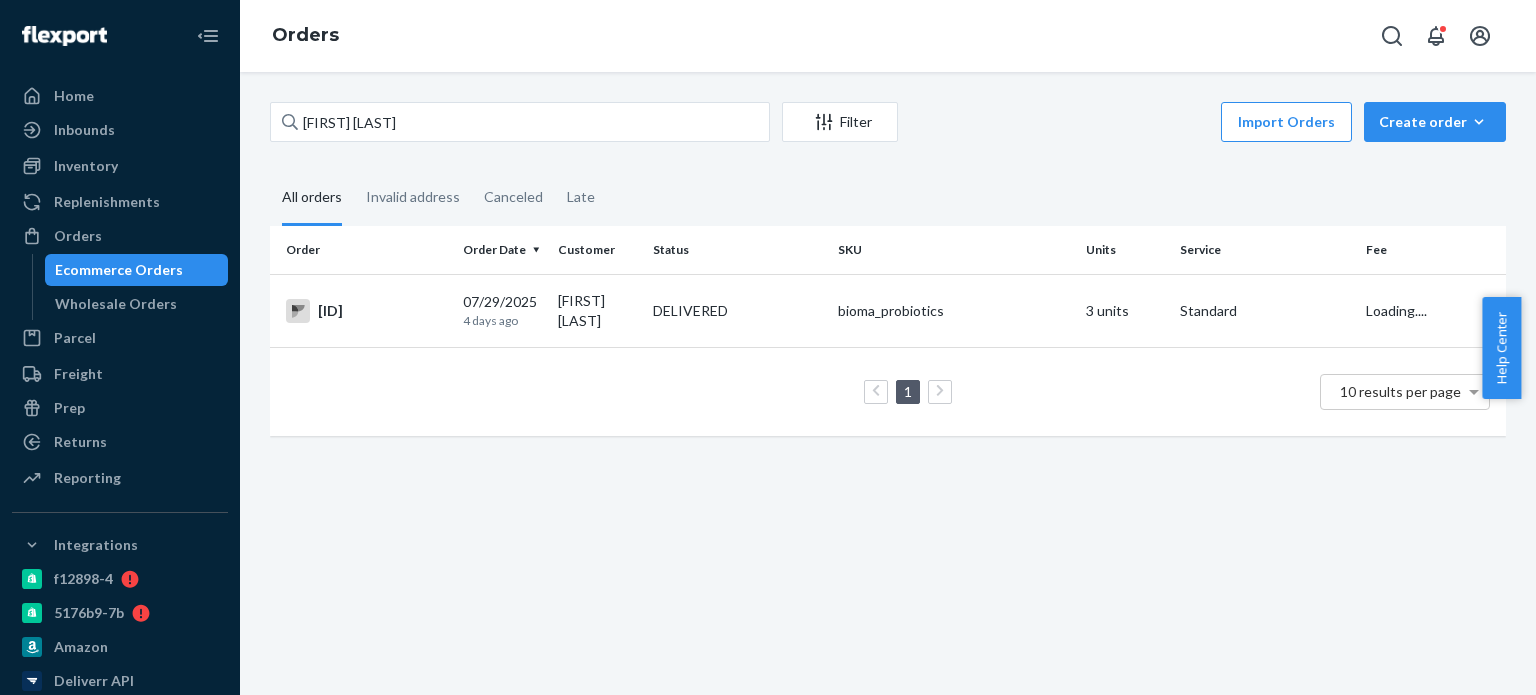 scroll, scrollTop: 0, scrollLeft: 0, axis: both 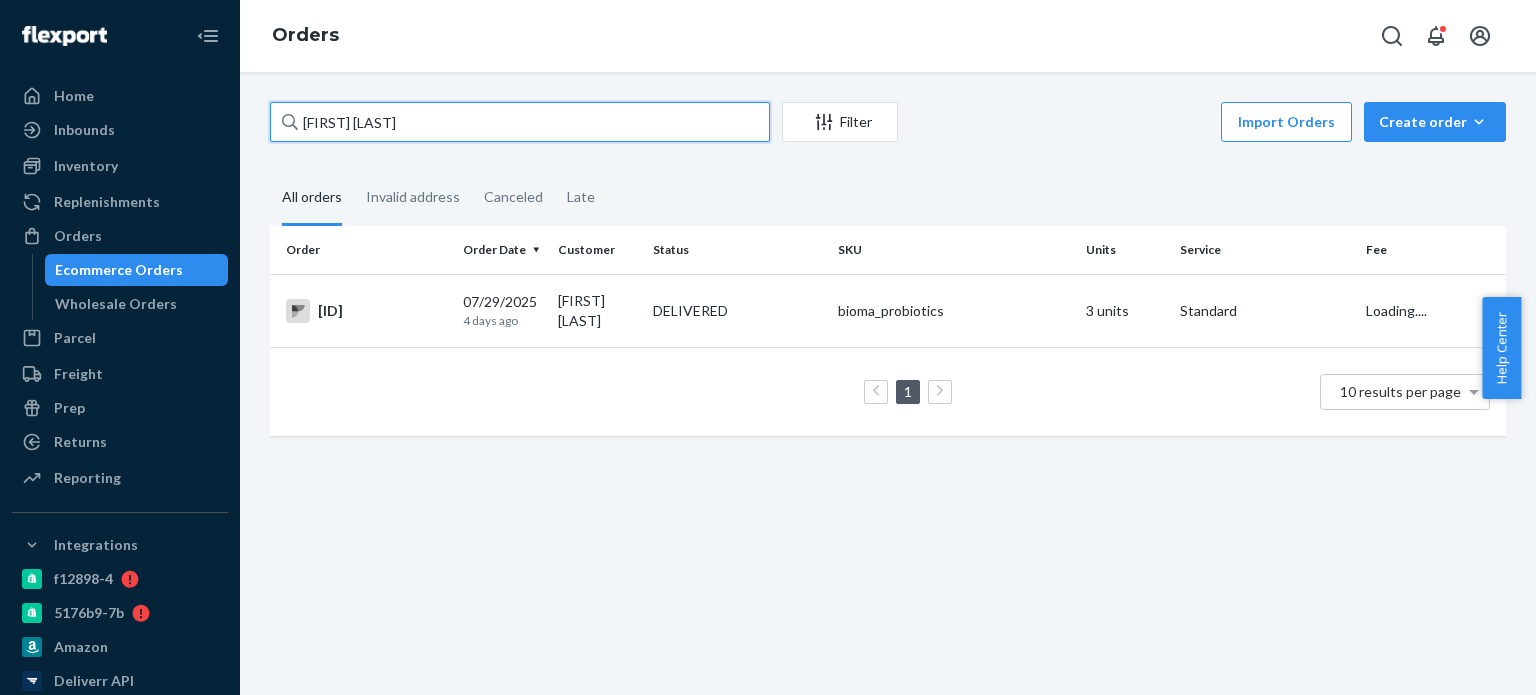 click on "Debra Sweeney" at bounding box center (520, 122) 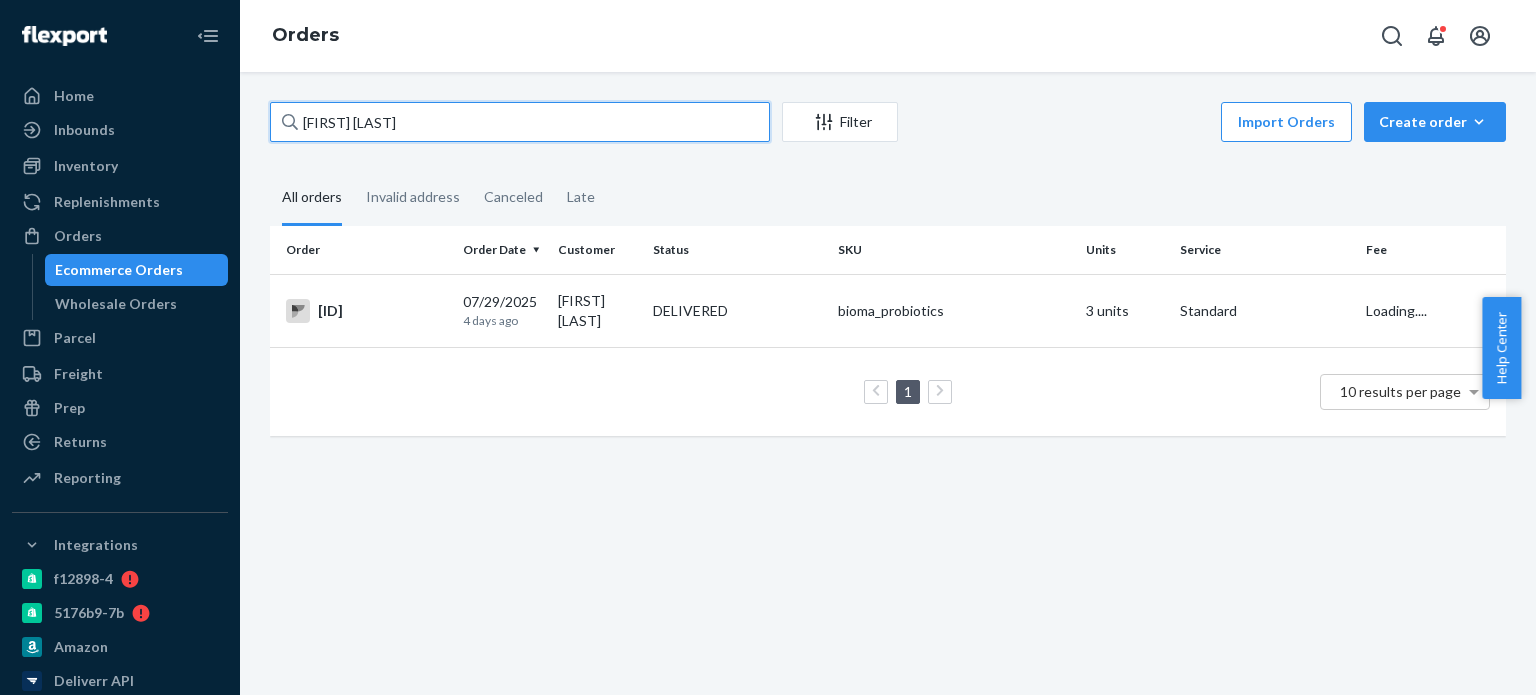click on "Debra Sweeney" at bounding box center [520, 122] 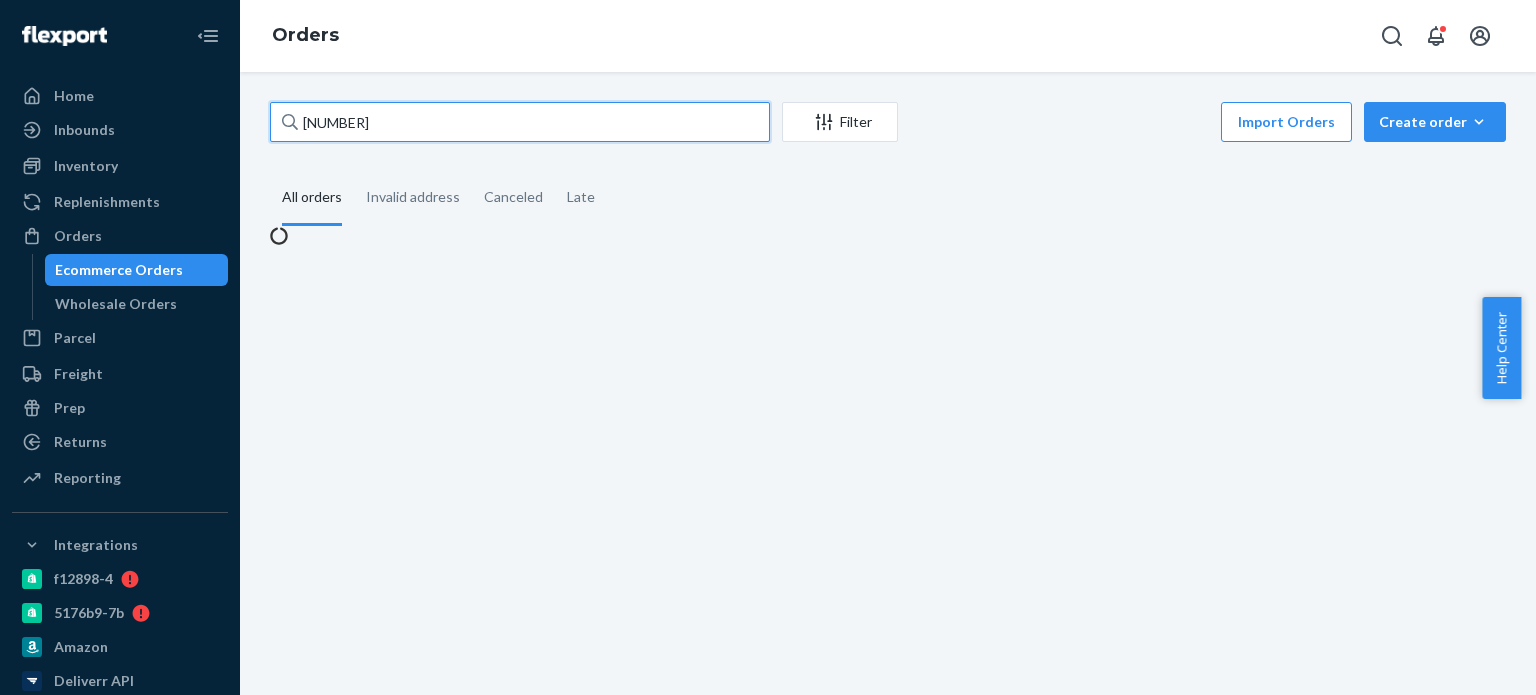 type on "1903956" 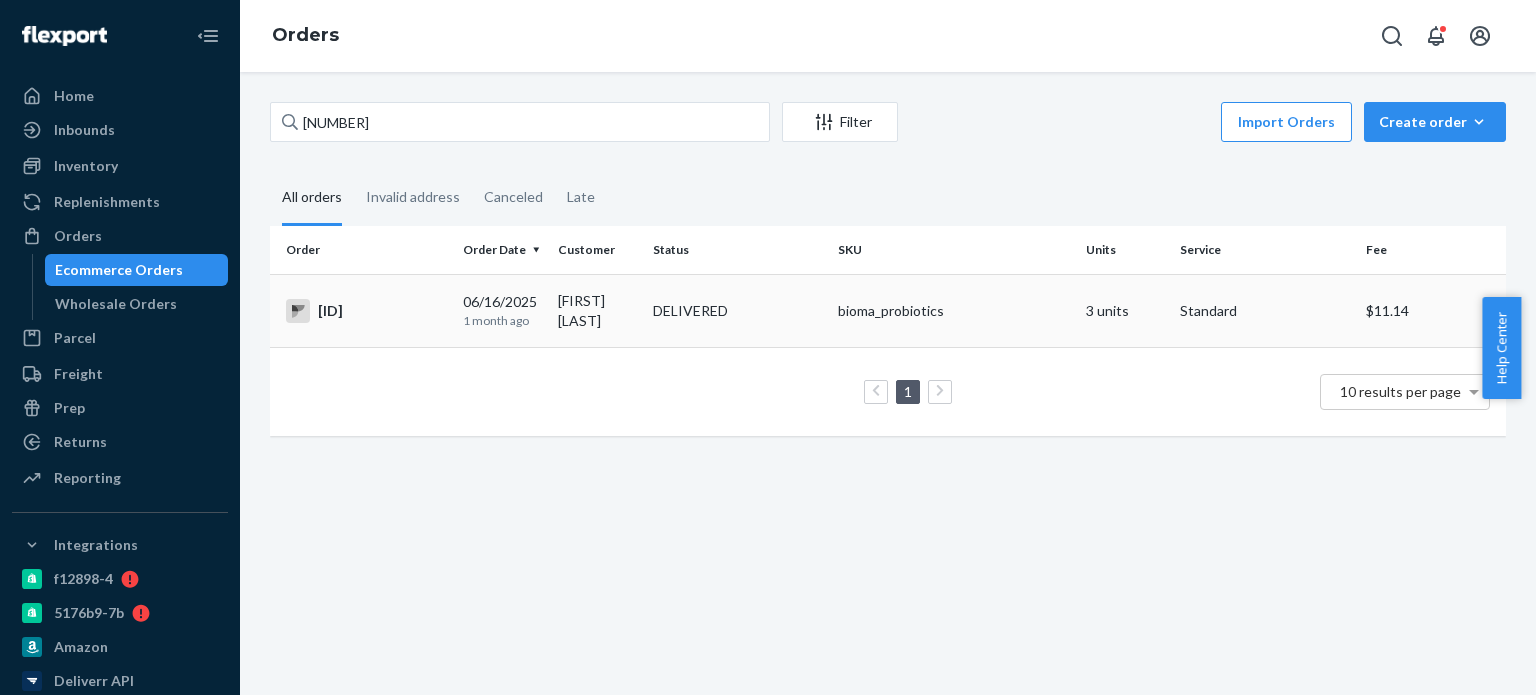 click on "BIO-1903956" at bounding box center [362, 310] 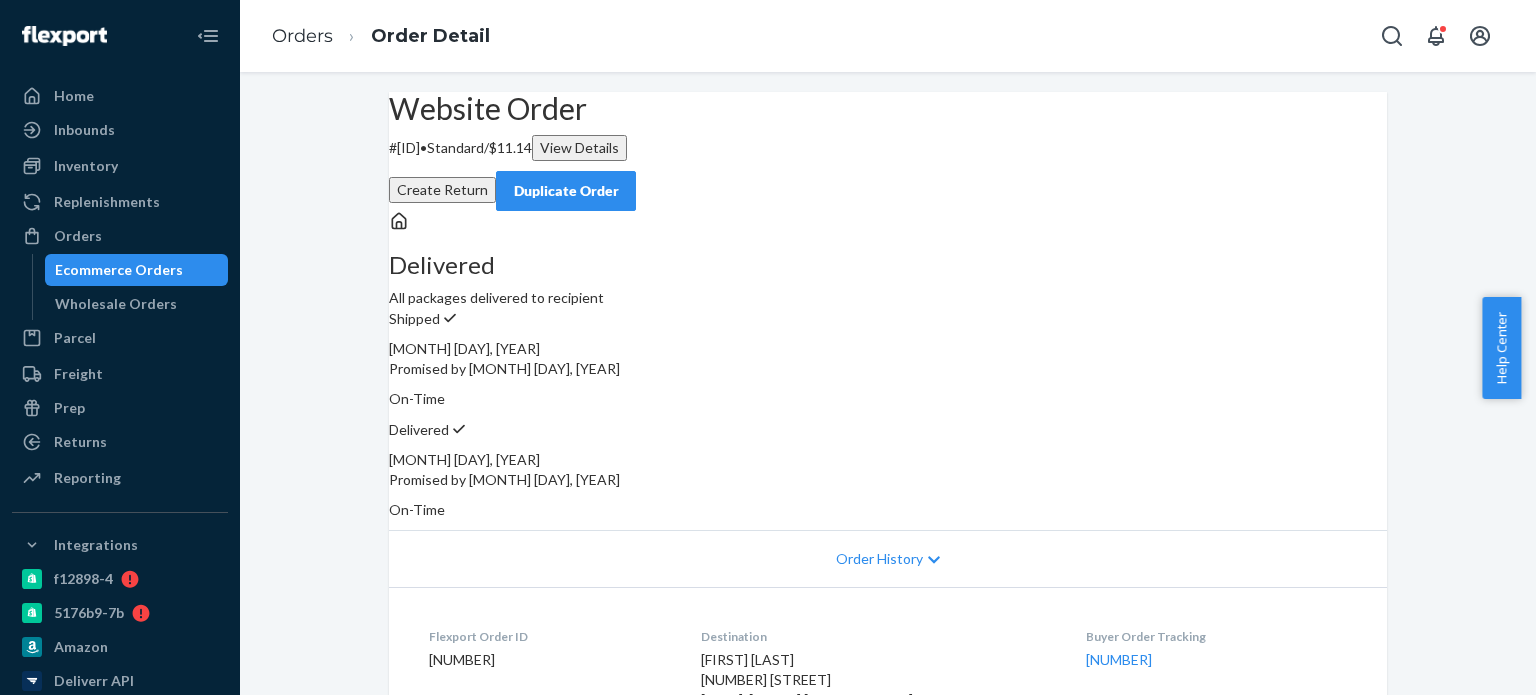 click on "Create Return" at bounding box center [442, 190] 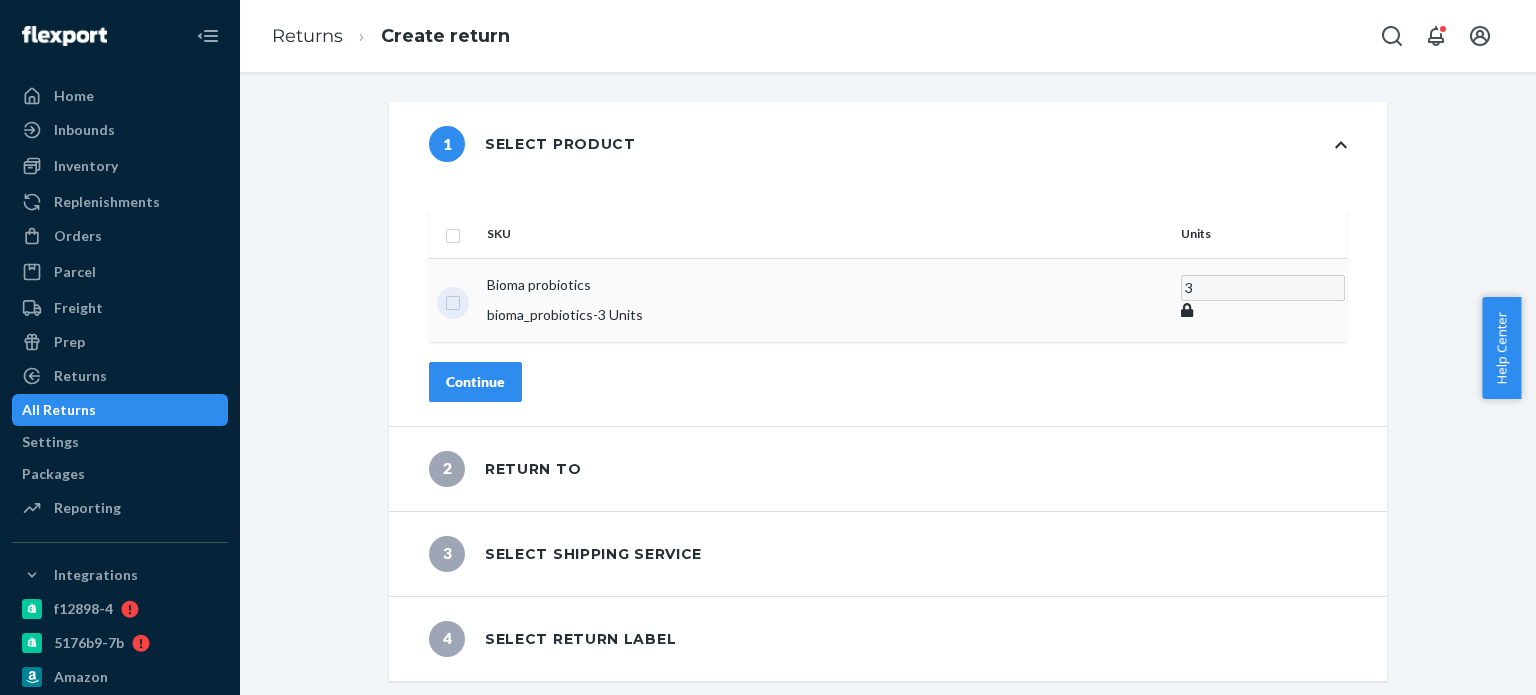 click at bounding box center (453, 300) 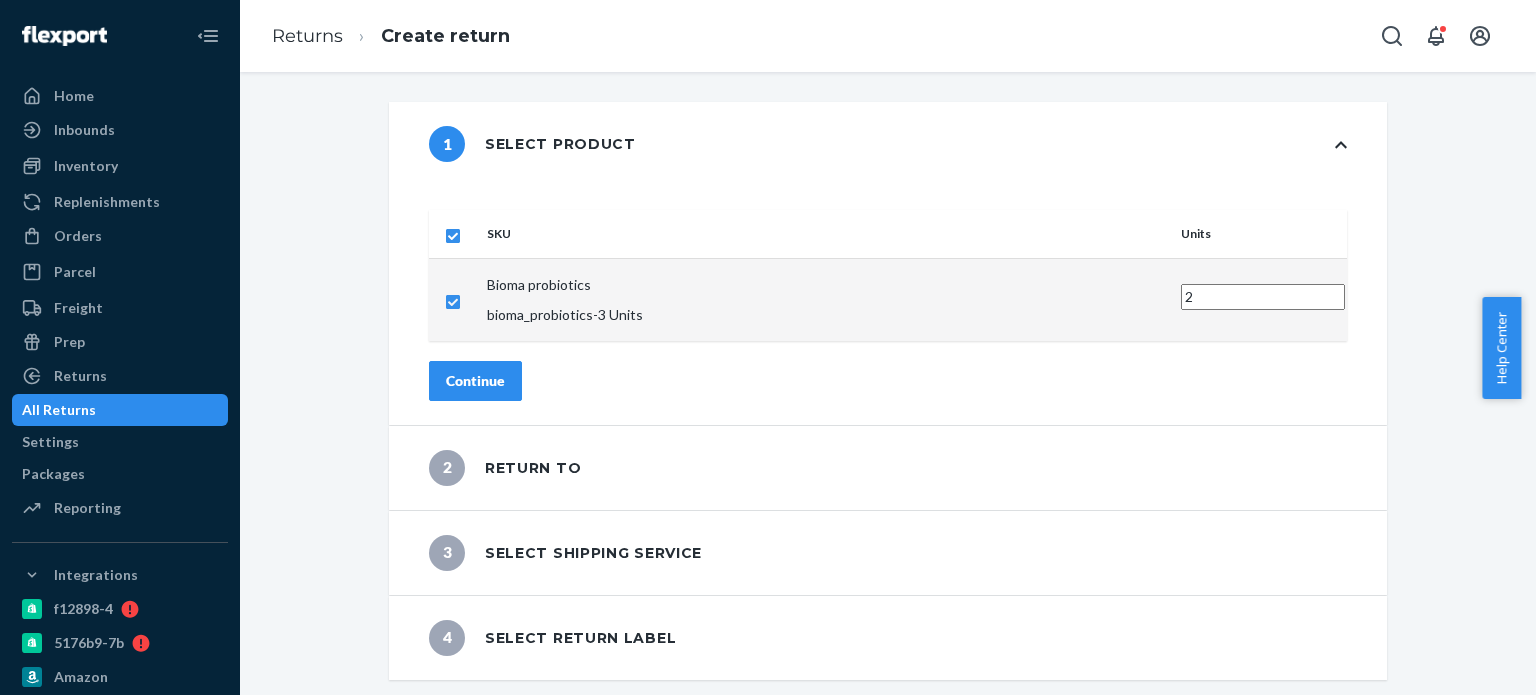 type on "2" 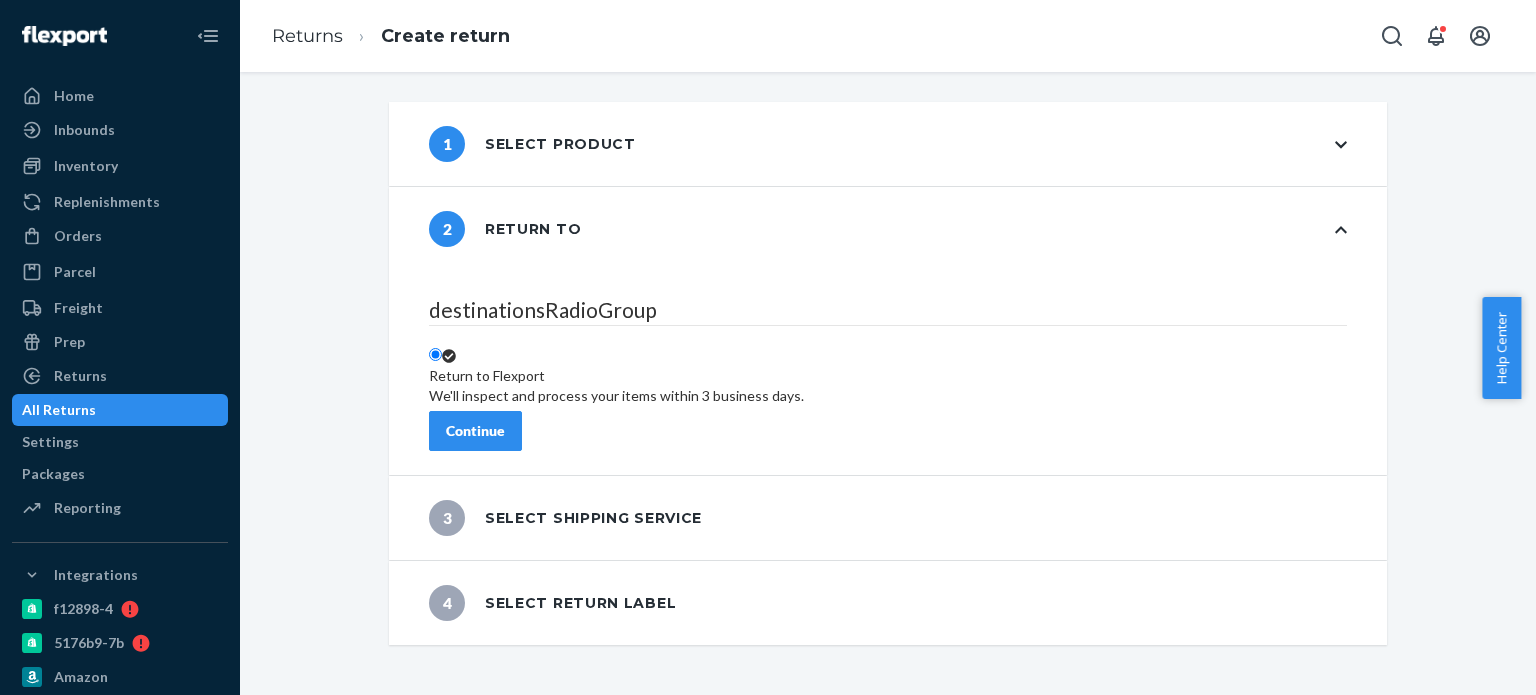 click on "Continue" at bounding box center (475, 431) 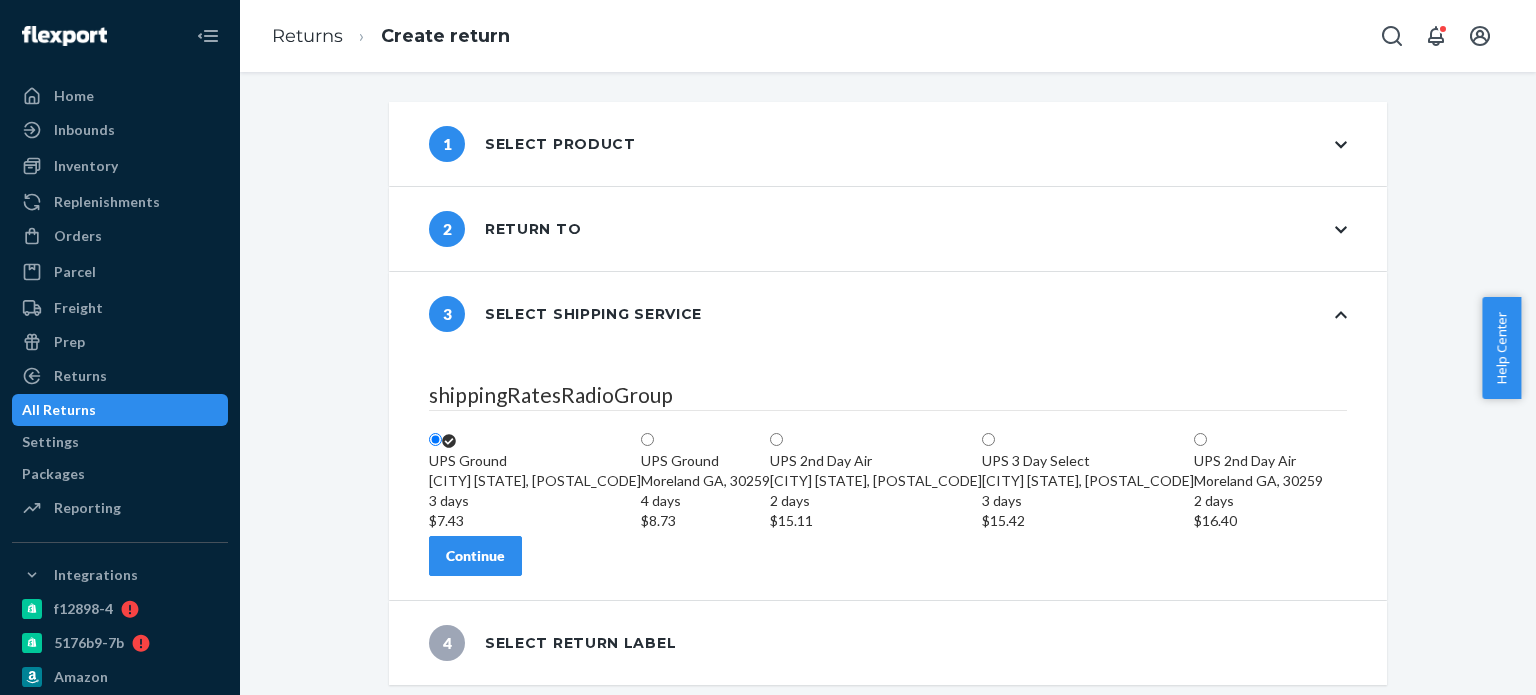 scroll, scrollTop: 104, scrollLeft: 0, axis: vertical 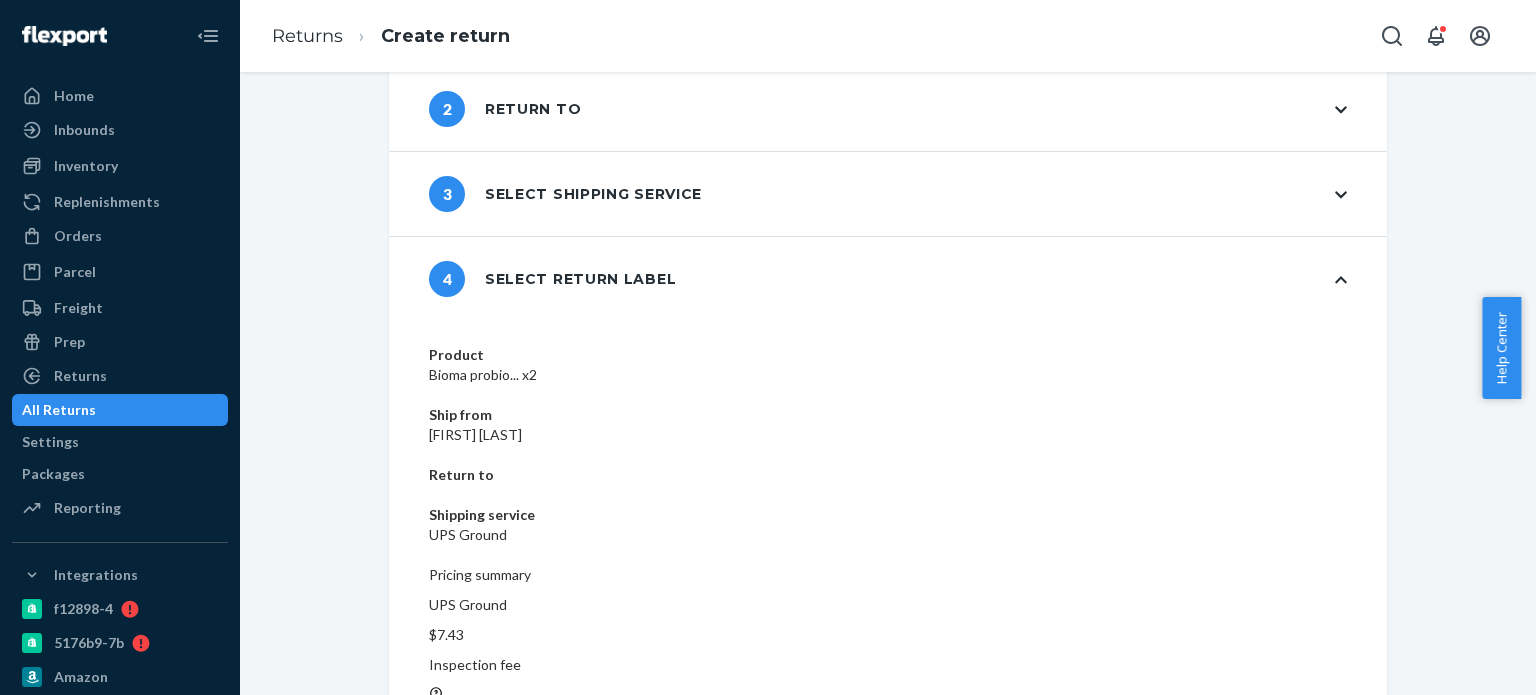 click on "Create return label" at bounding box center [508, 876] 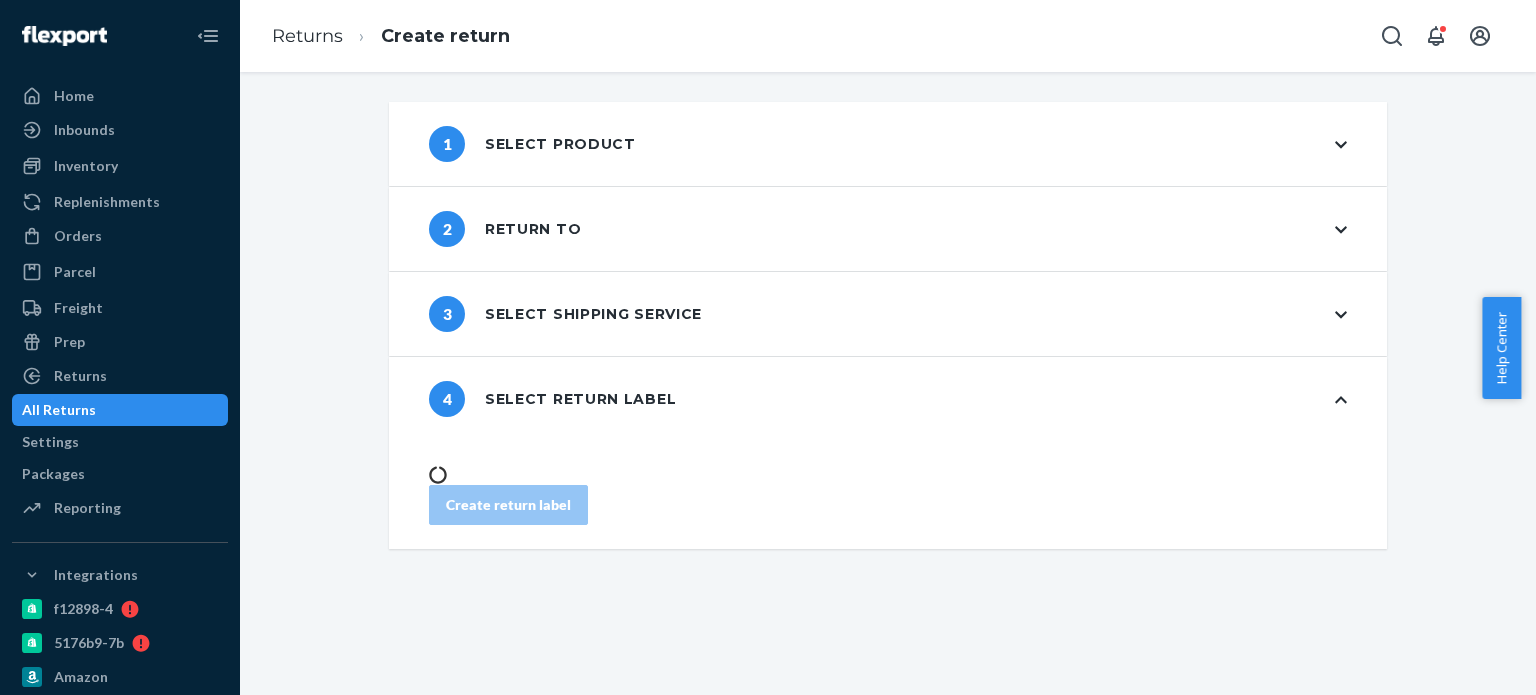 scroll, scrollTop: 0, scrollLeft: 0, axis: both 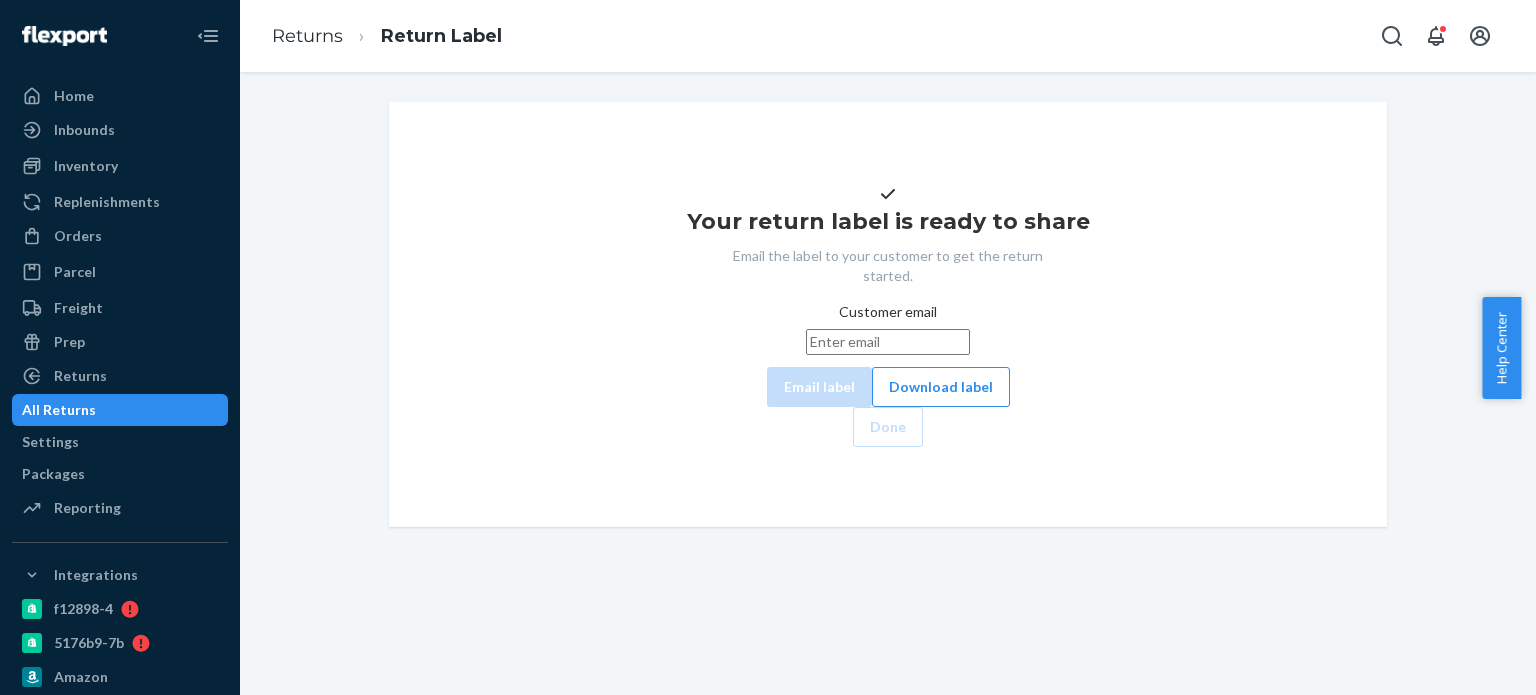 click on "Returns Return Label" at bounding box center (888, 36) 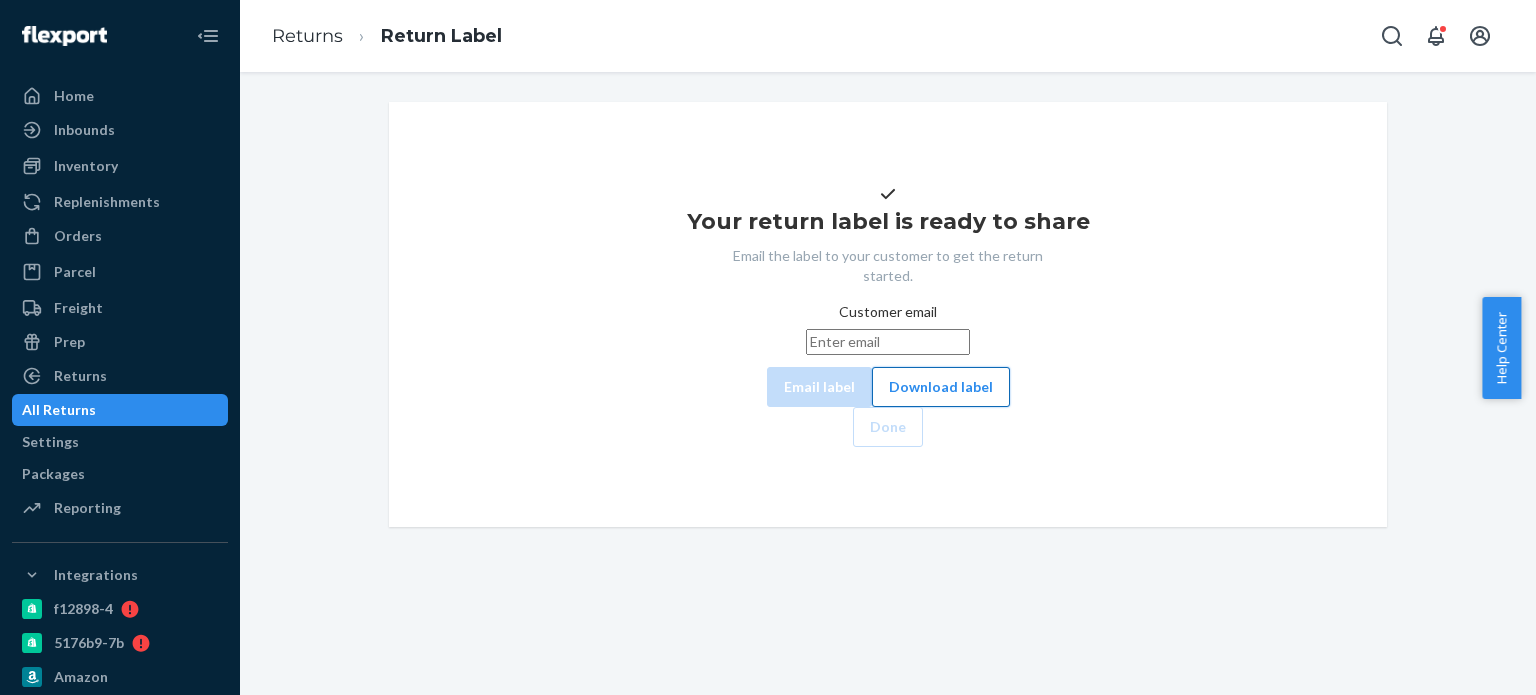 click on "Download label" at bounding box center (941, 387) 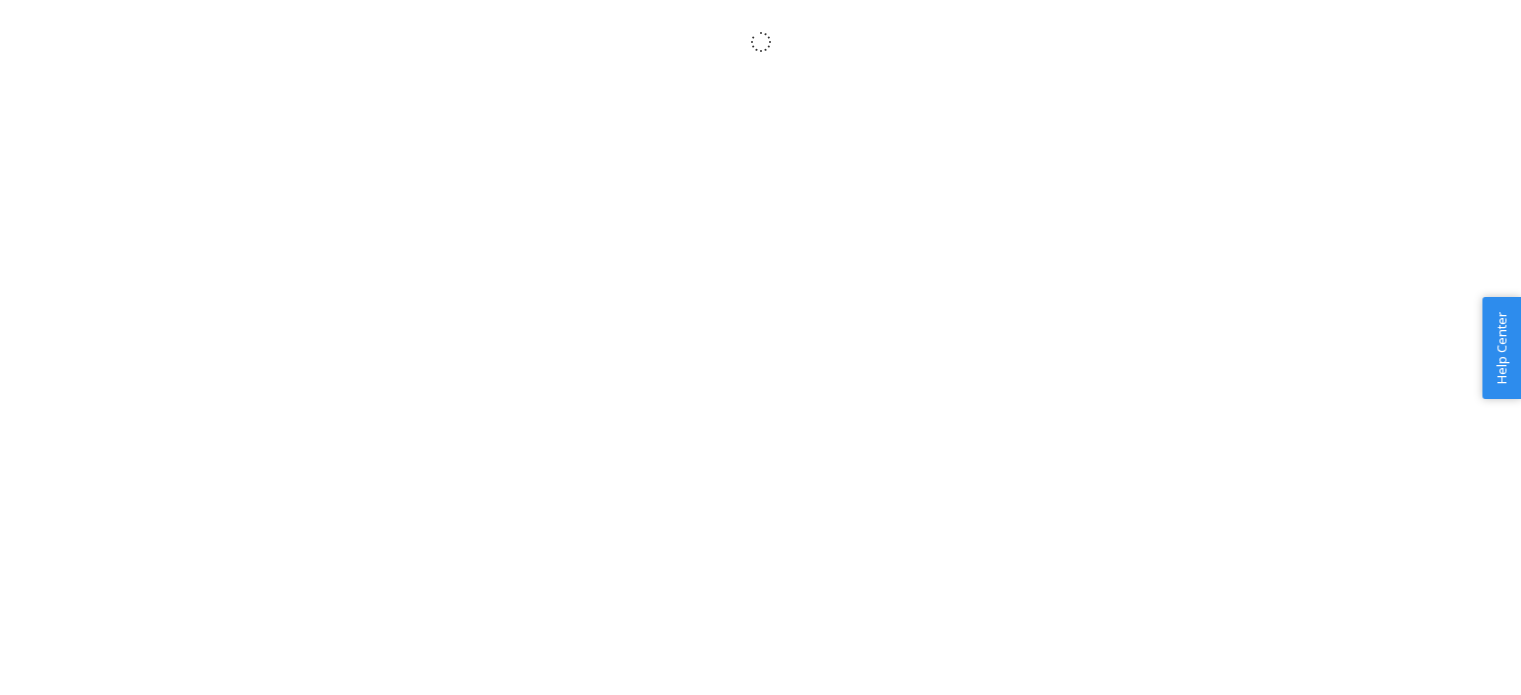 scroll, scrollTop: 0, scrollLeft: 0, axis: both 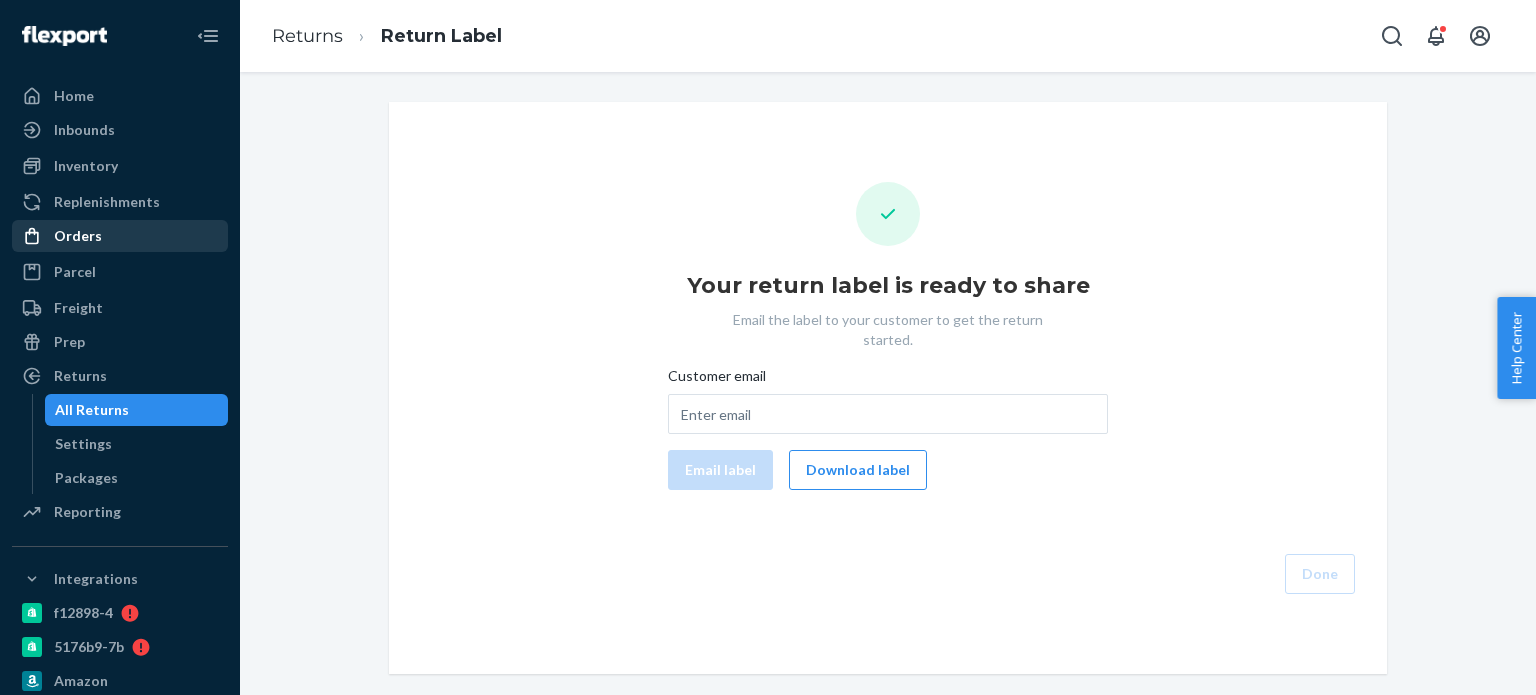 click on "Orders" at bounding box center [120, 236] 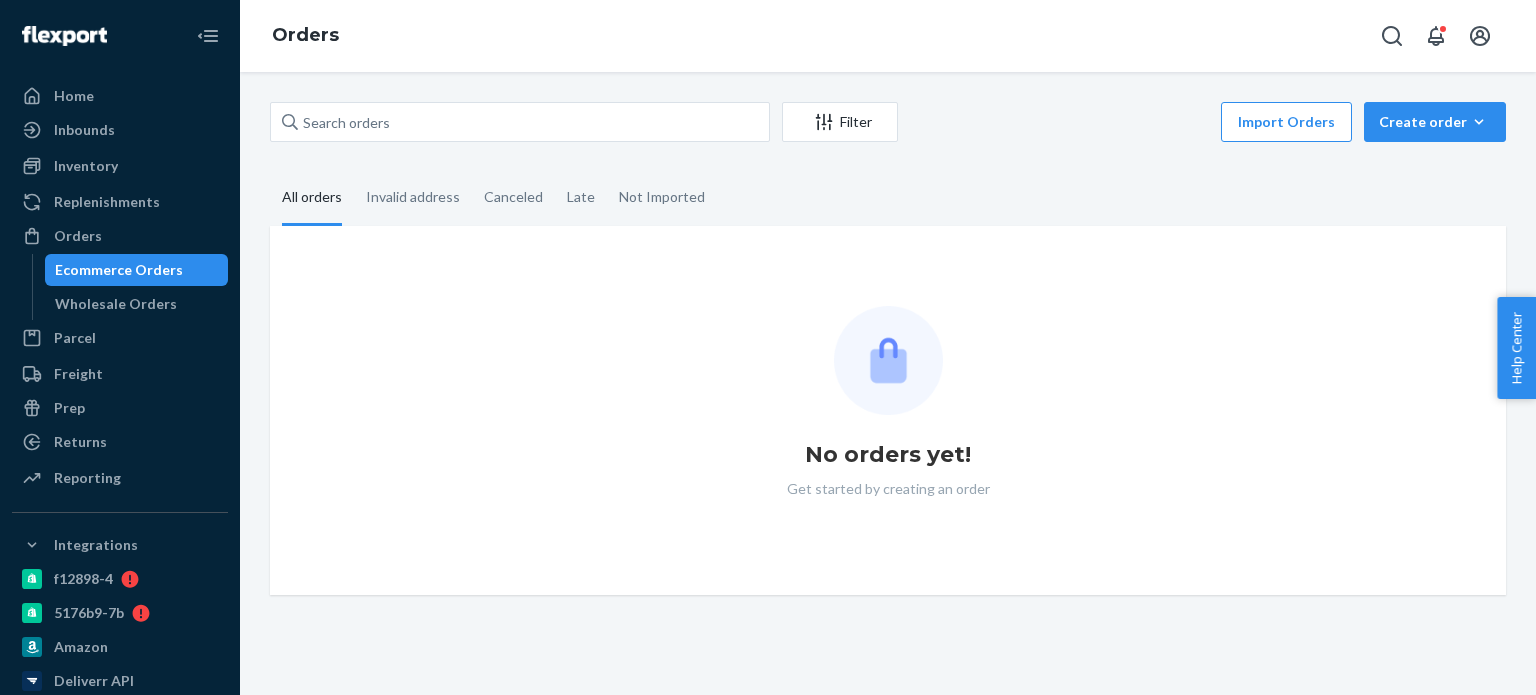 click on "Filter Import Orders Create order Ecommerce order Removal order All orders Invalid address Canceled Late Not Imported No orders yet! Get started by creating an order" at bounding box center [888, 348] 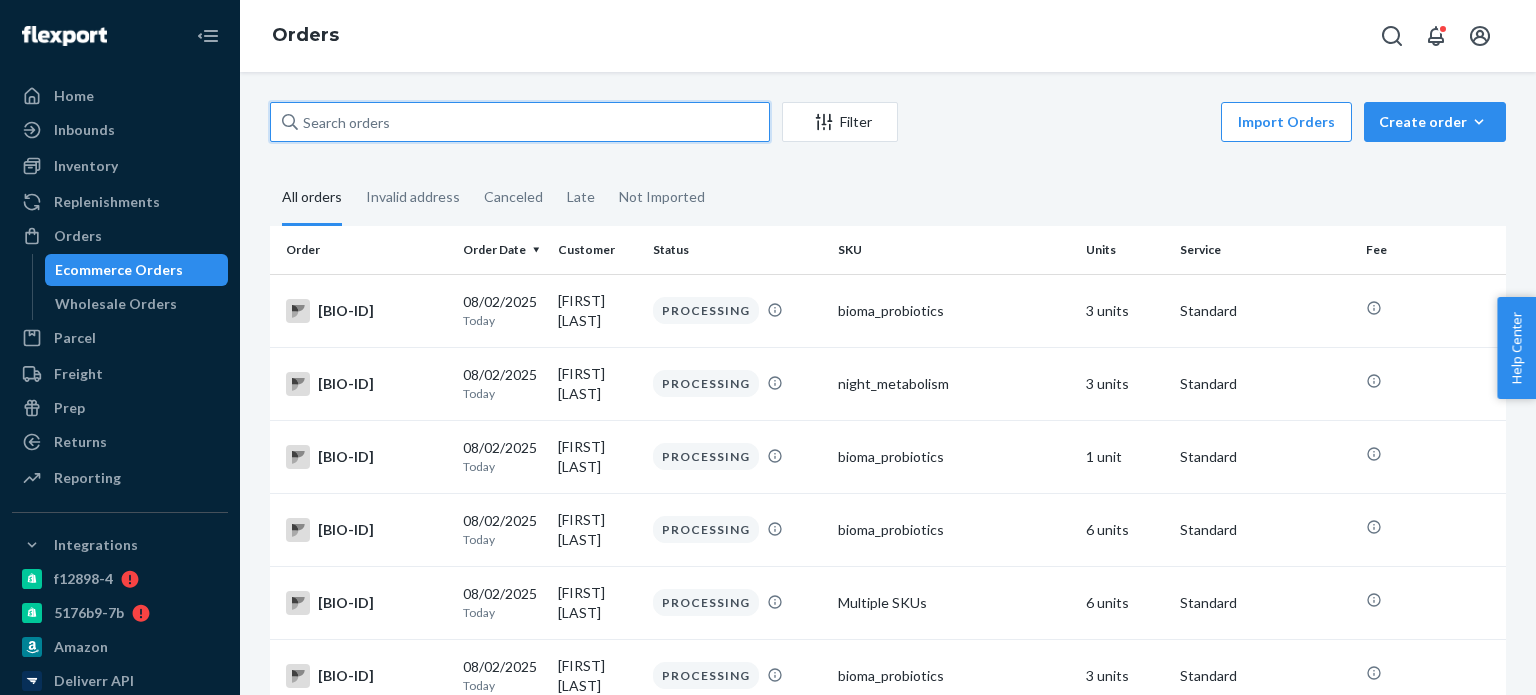 click at bounding box center [520, 122] 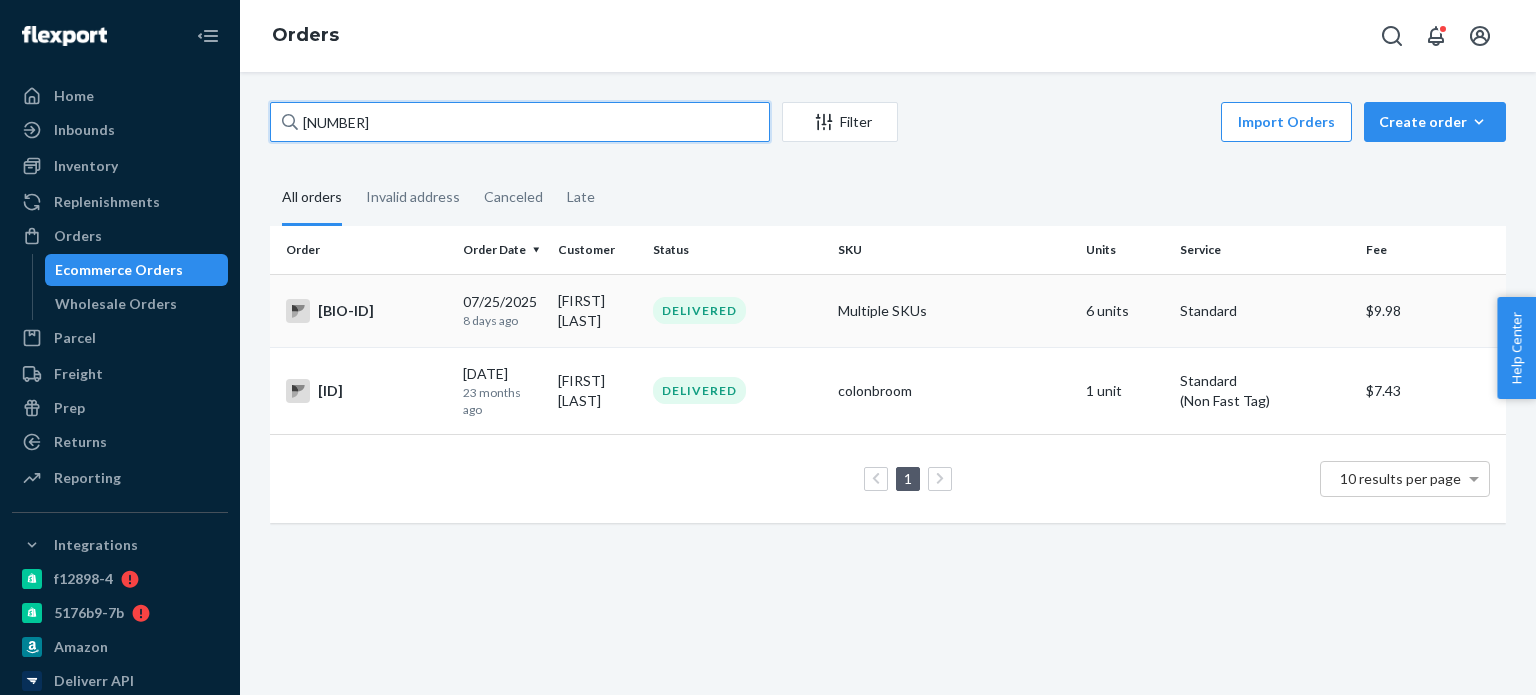 type on "2279185" 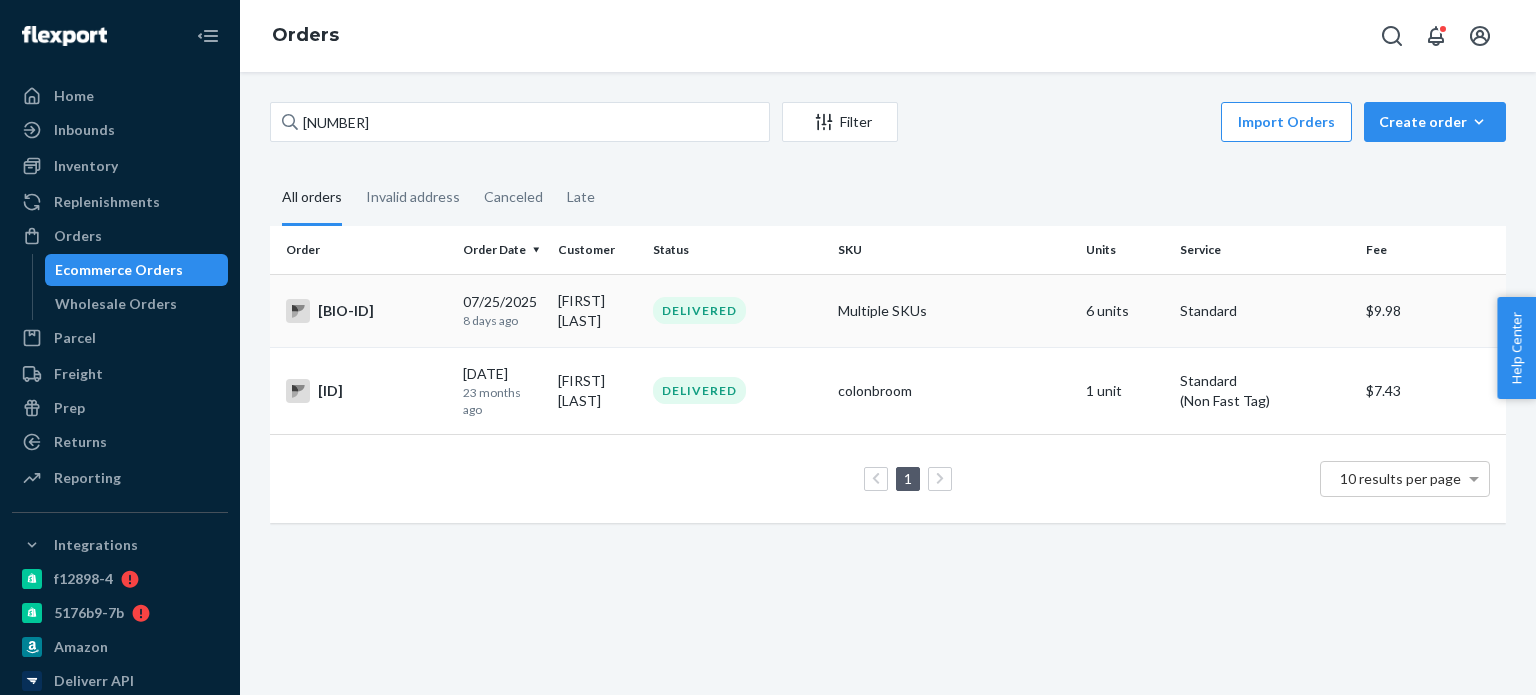 click on "BIO-2279185" at bounding box center (366, 311) 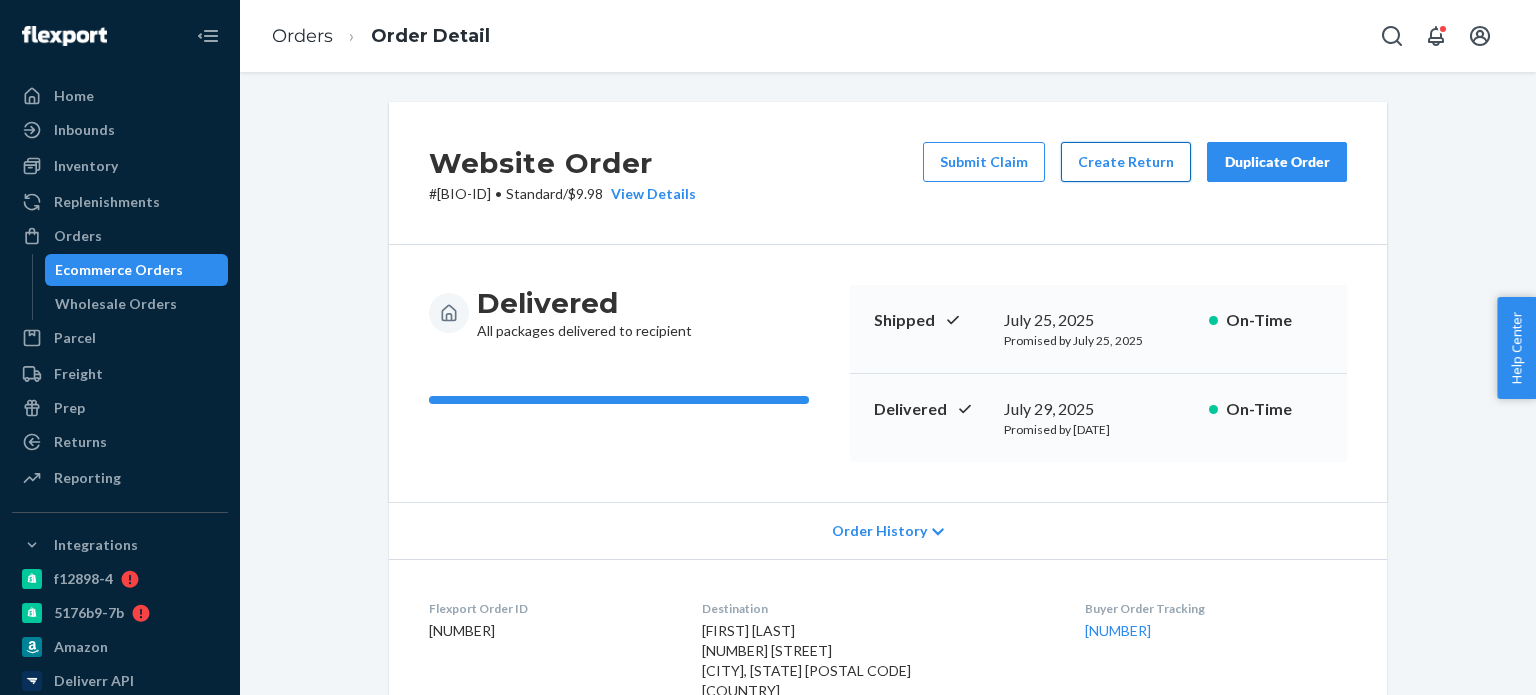 click on "Create Return" at bounding box center (1126, 162) 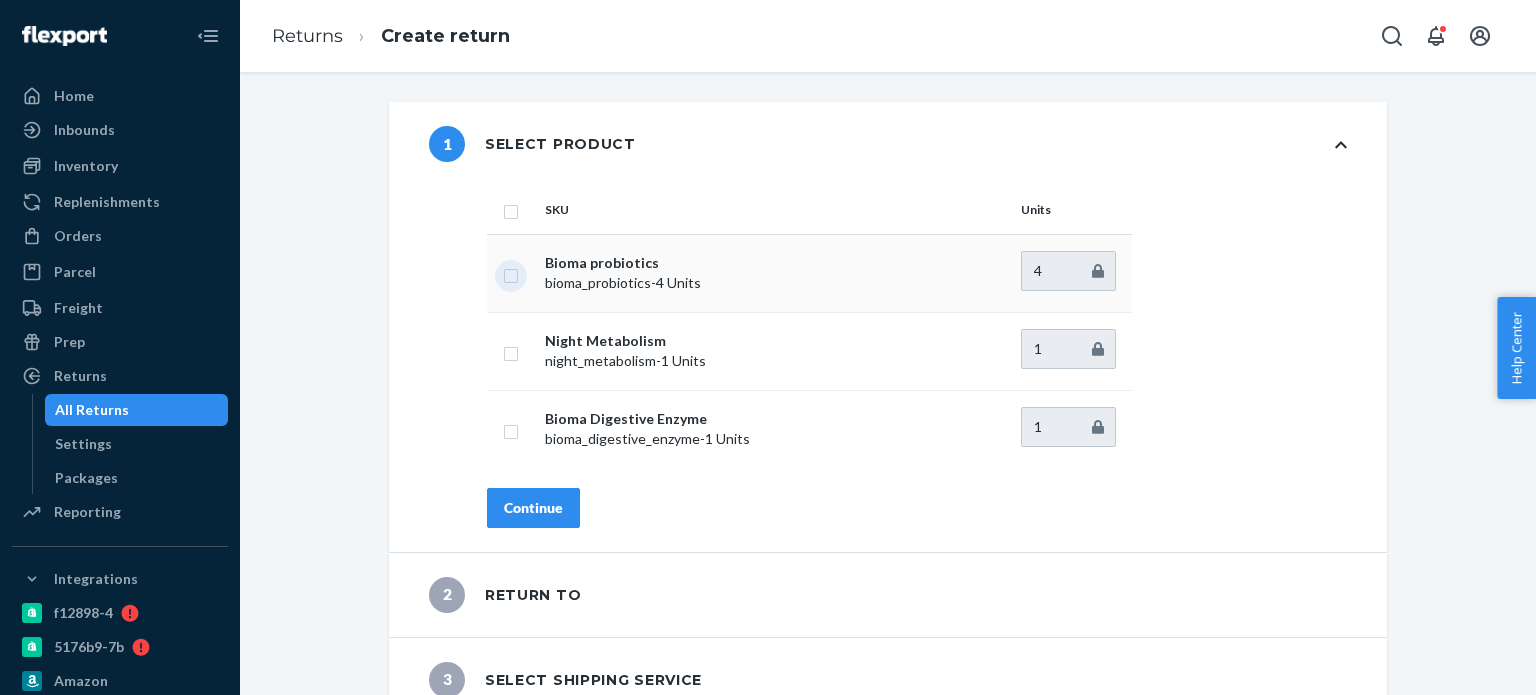 click at bounding box center [511, 273] 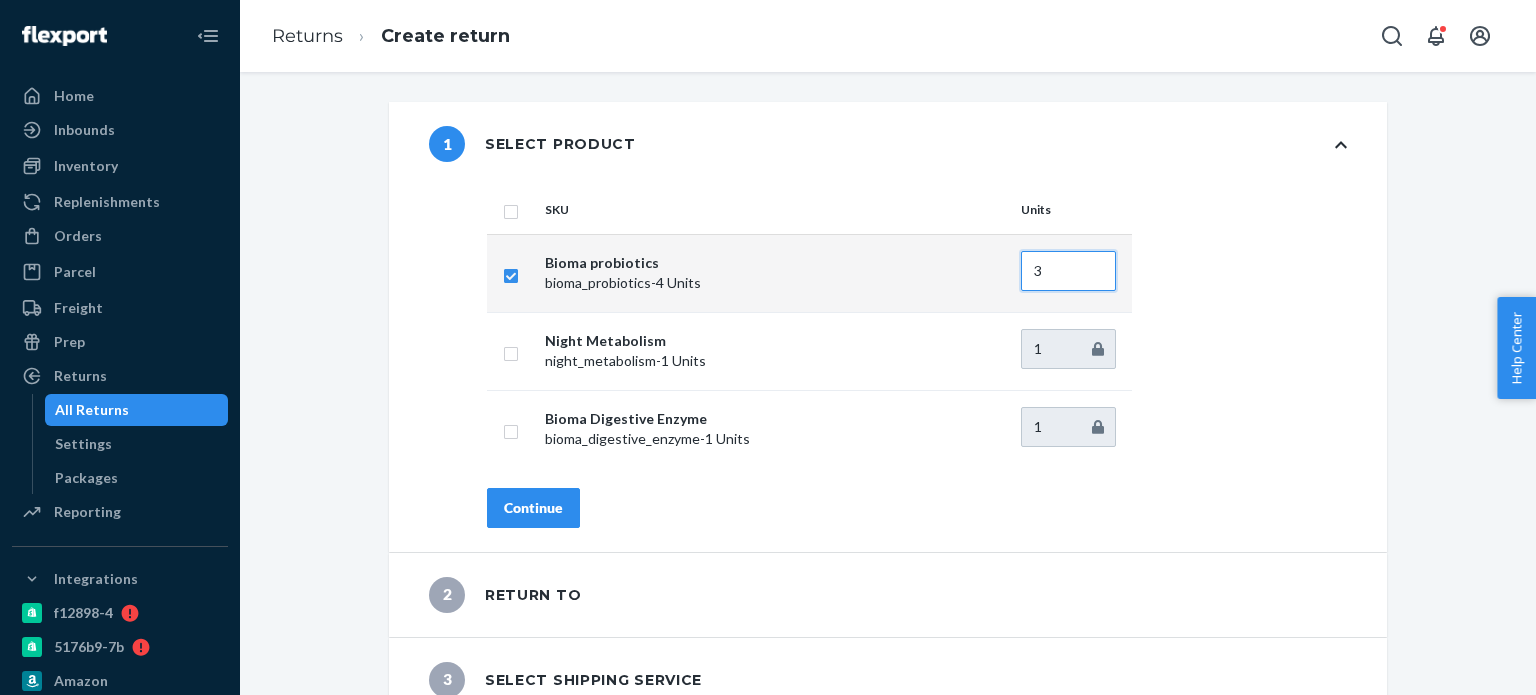 type on "3" 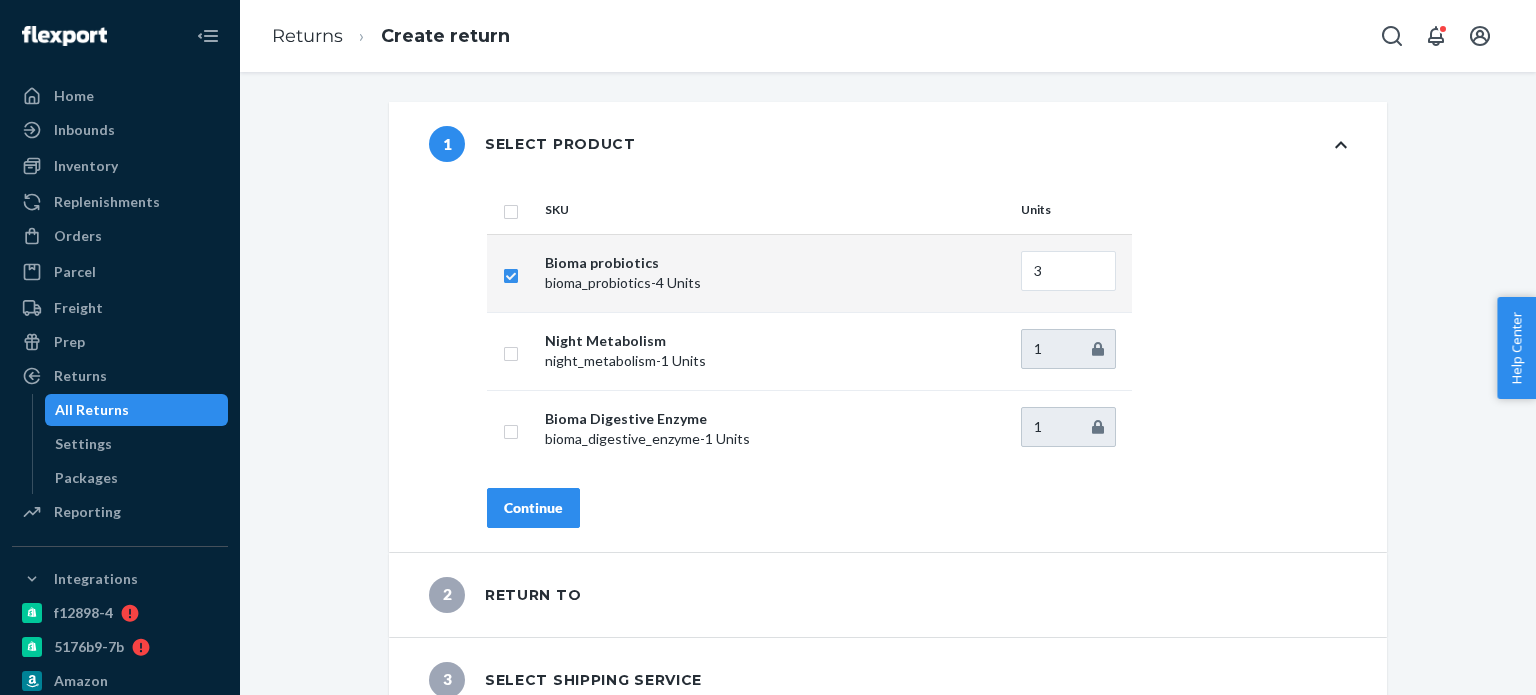 click on "Continue" at bounding box center (533, 508) 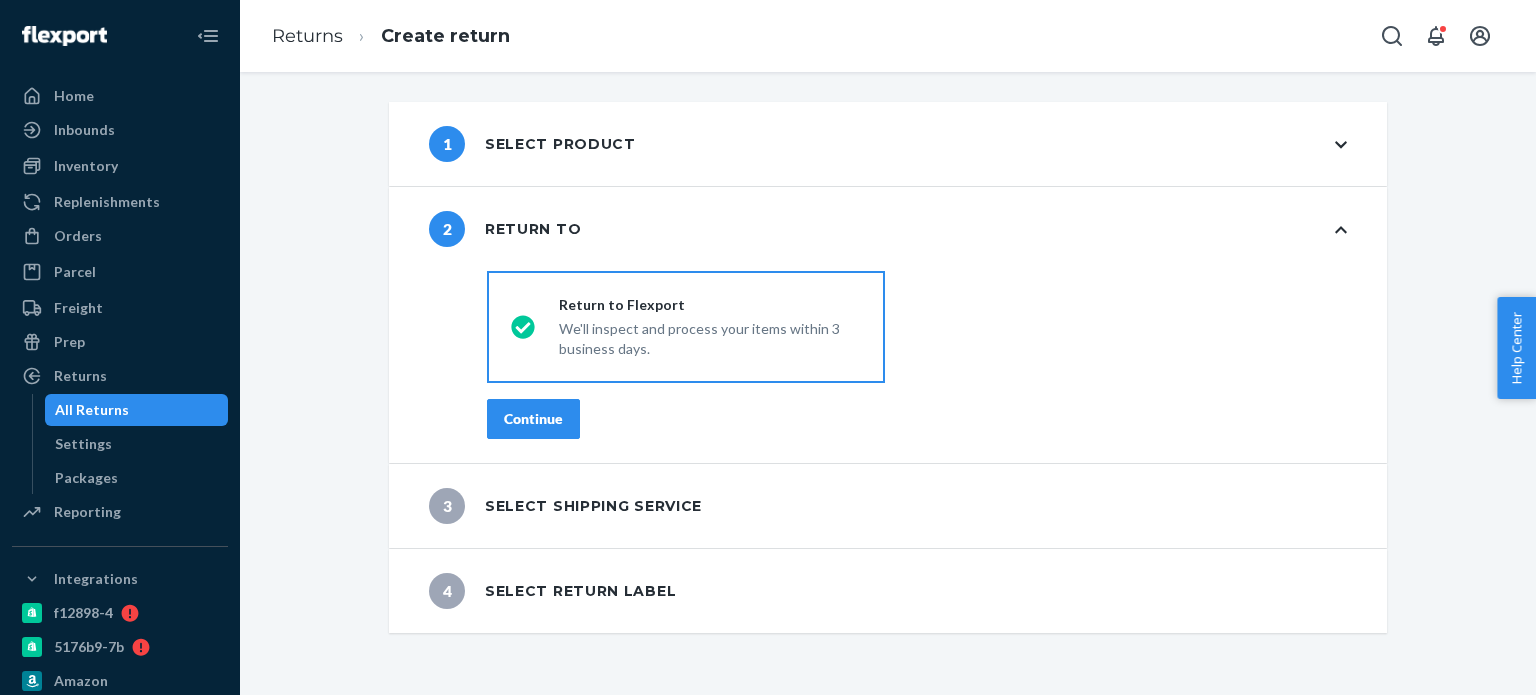 click on "Continue" at bounding box center (533, 419) 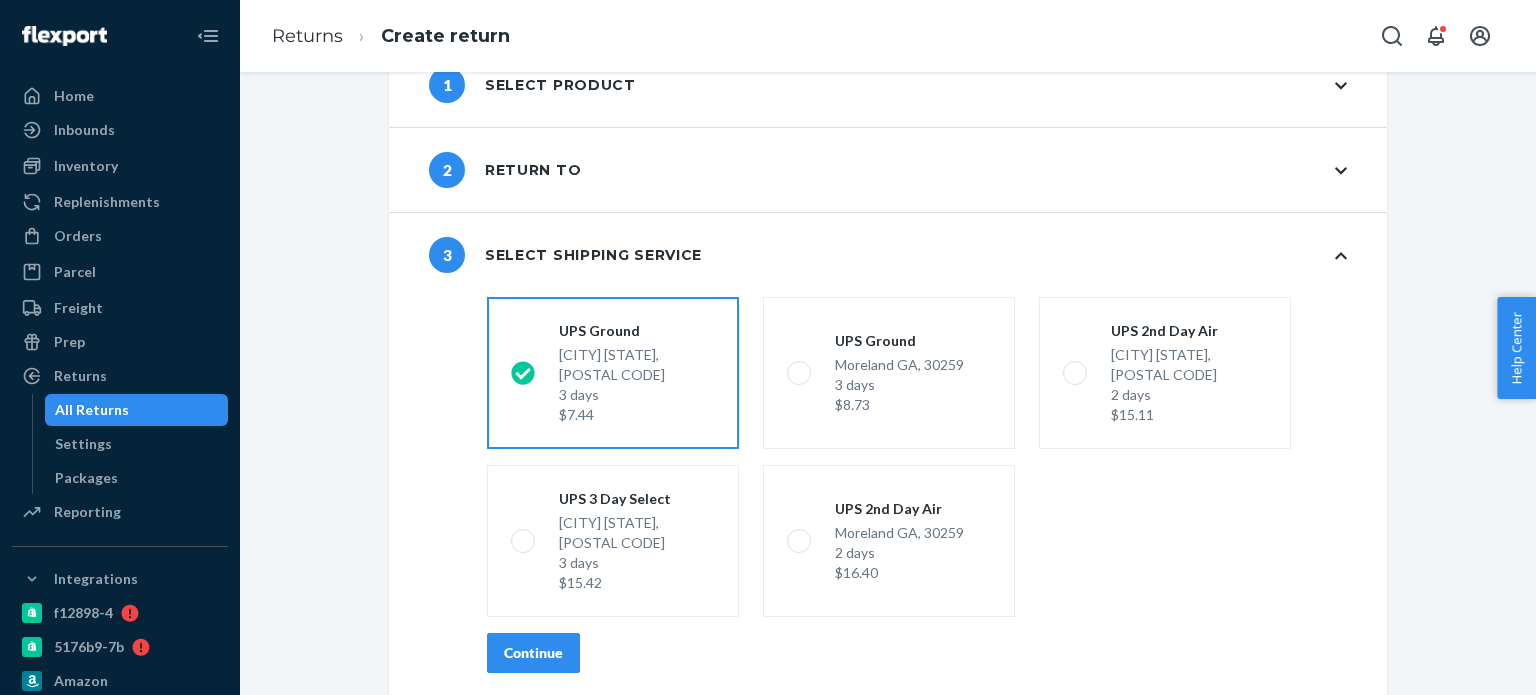 scroll, scrollTop: 104, scrollLeft: 0, axis: vertical 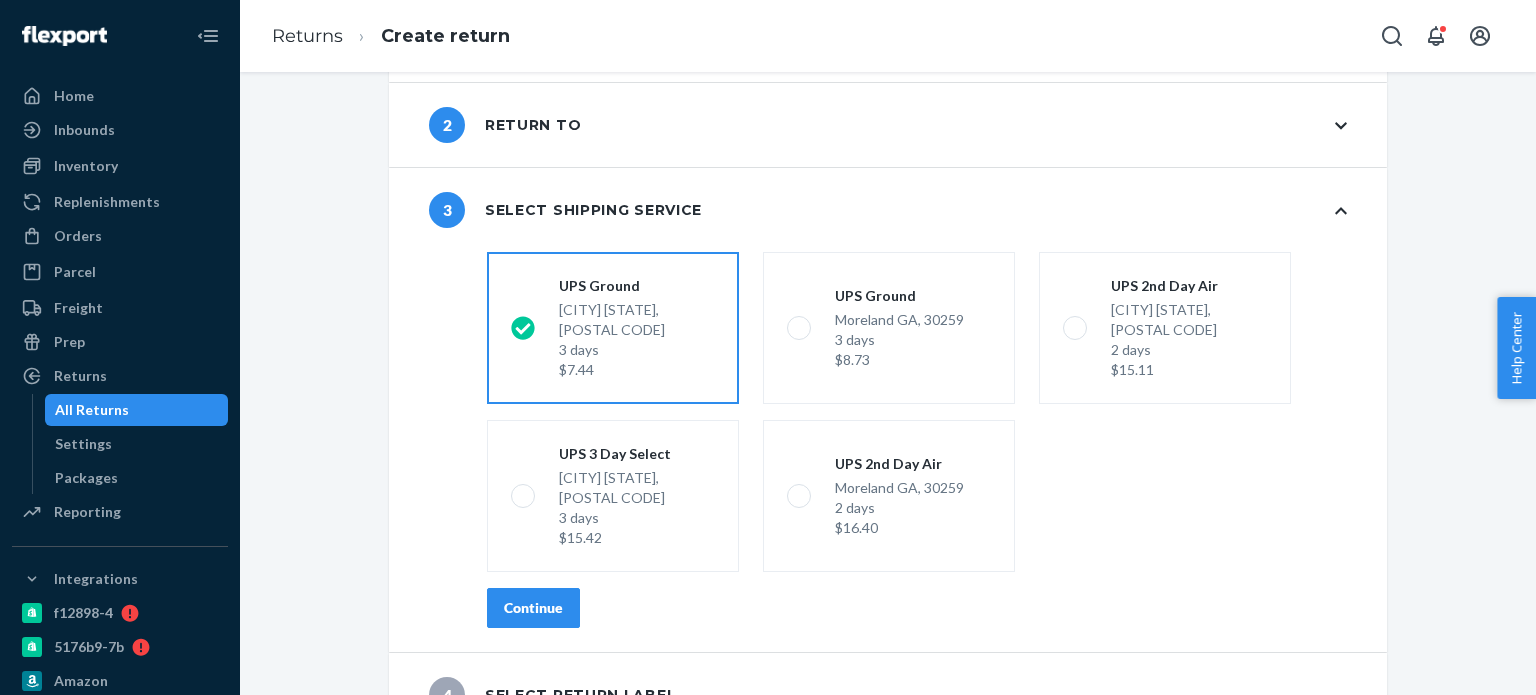 click on "Continue" at bounding box center [533, 608] 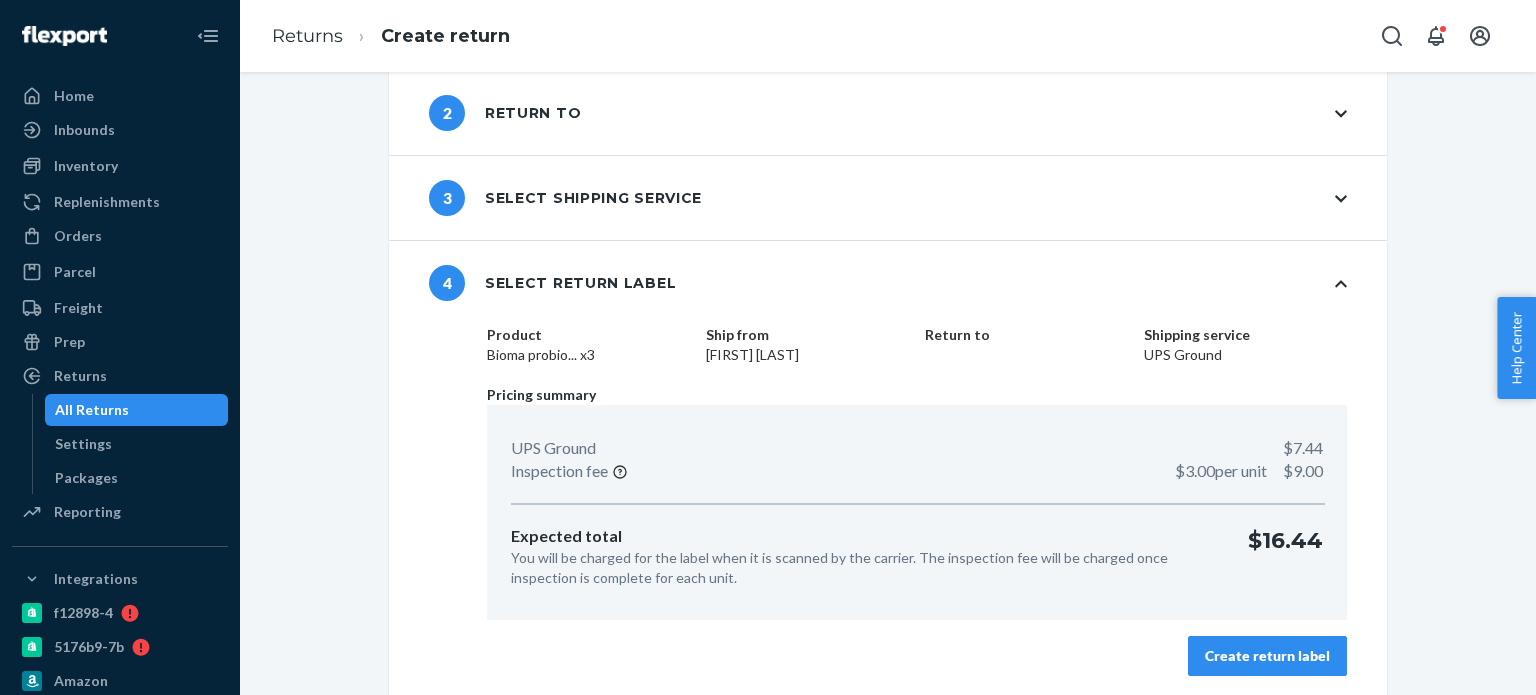 scroll, scrollTop: 120, scrollLeft: 0, axis: vertical 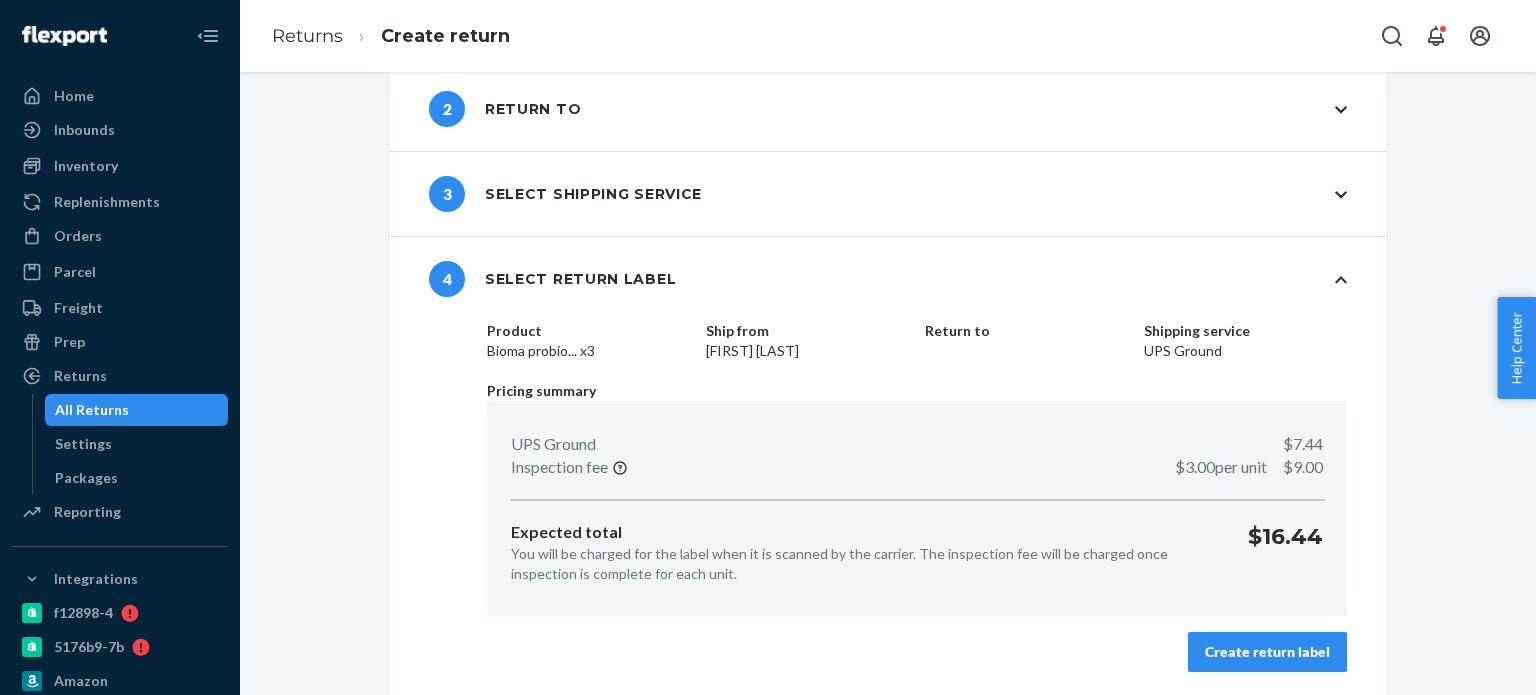click on "Create return label" at bounding box center (1267, 652) 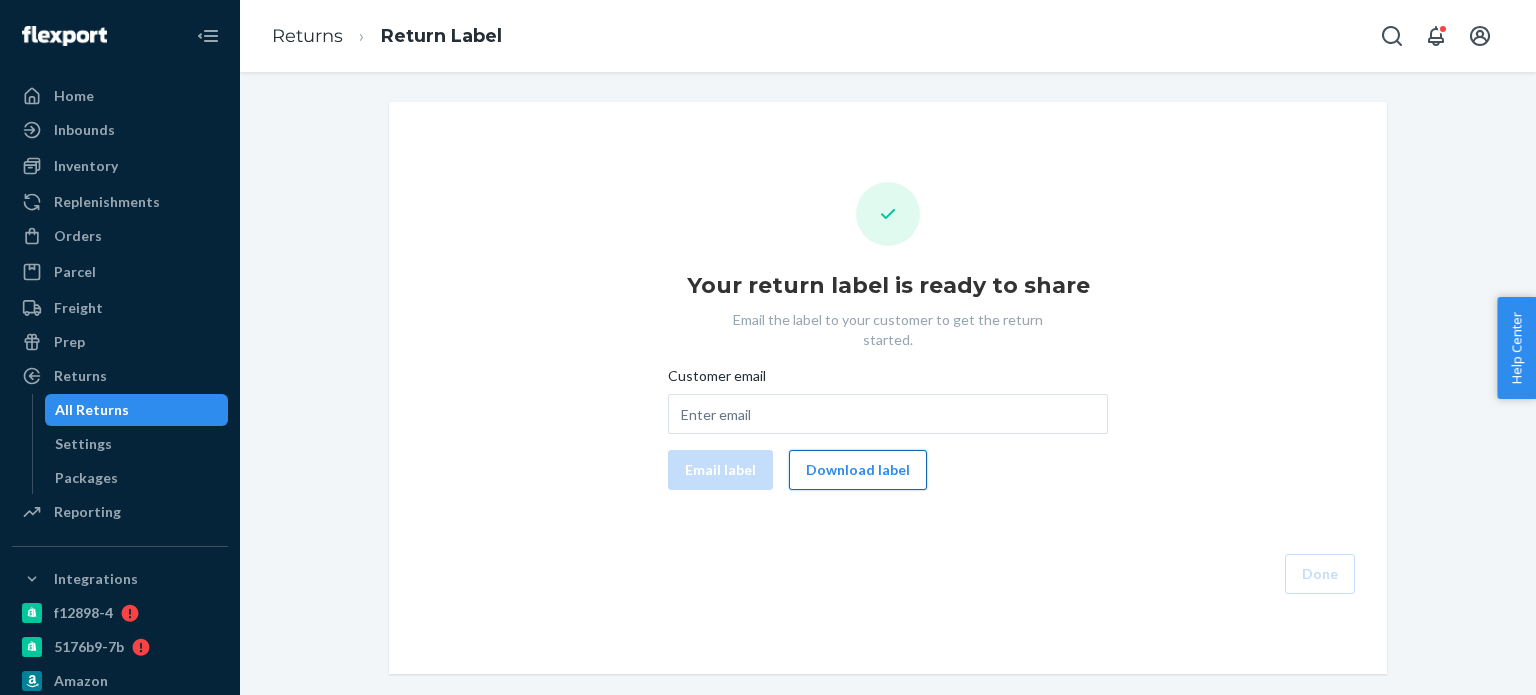 click on "Download label" at bounding box center (858, 470) 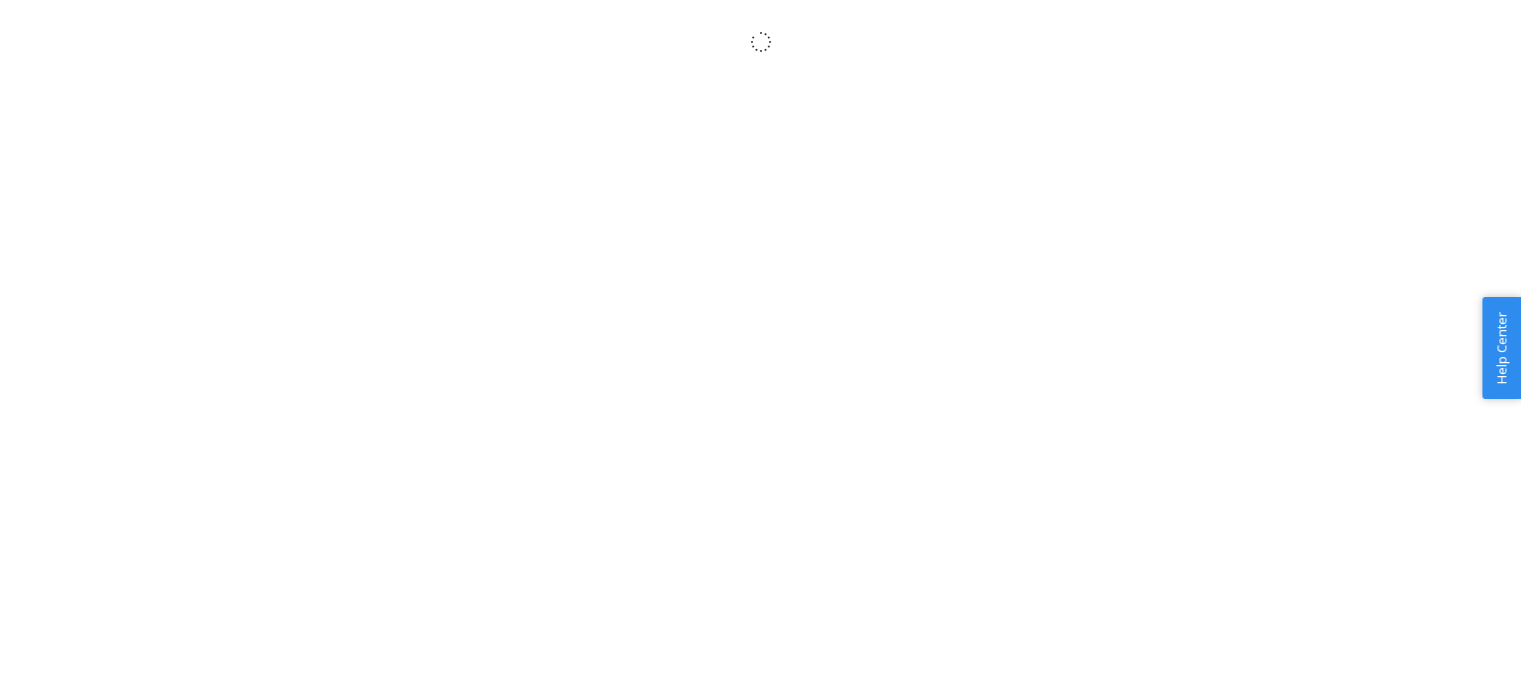 scroll, scrollTop: 0, scrollLeft: 0, axis: both 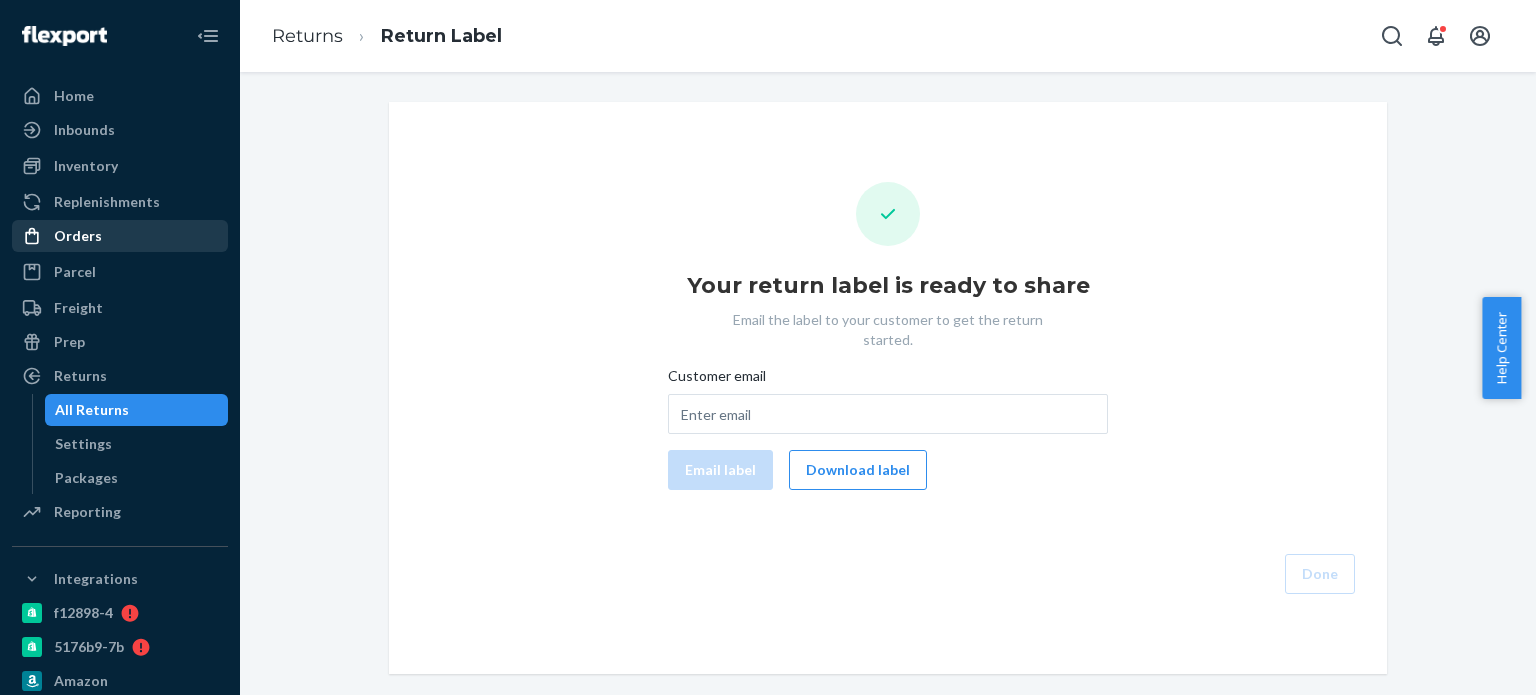 click on "Orders" at bounding box center [78, 236] 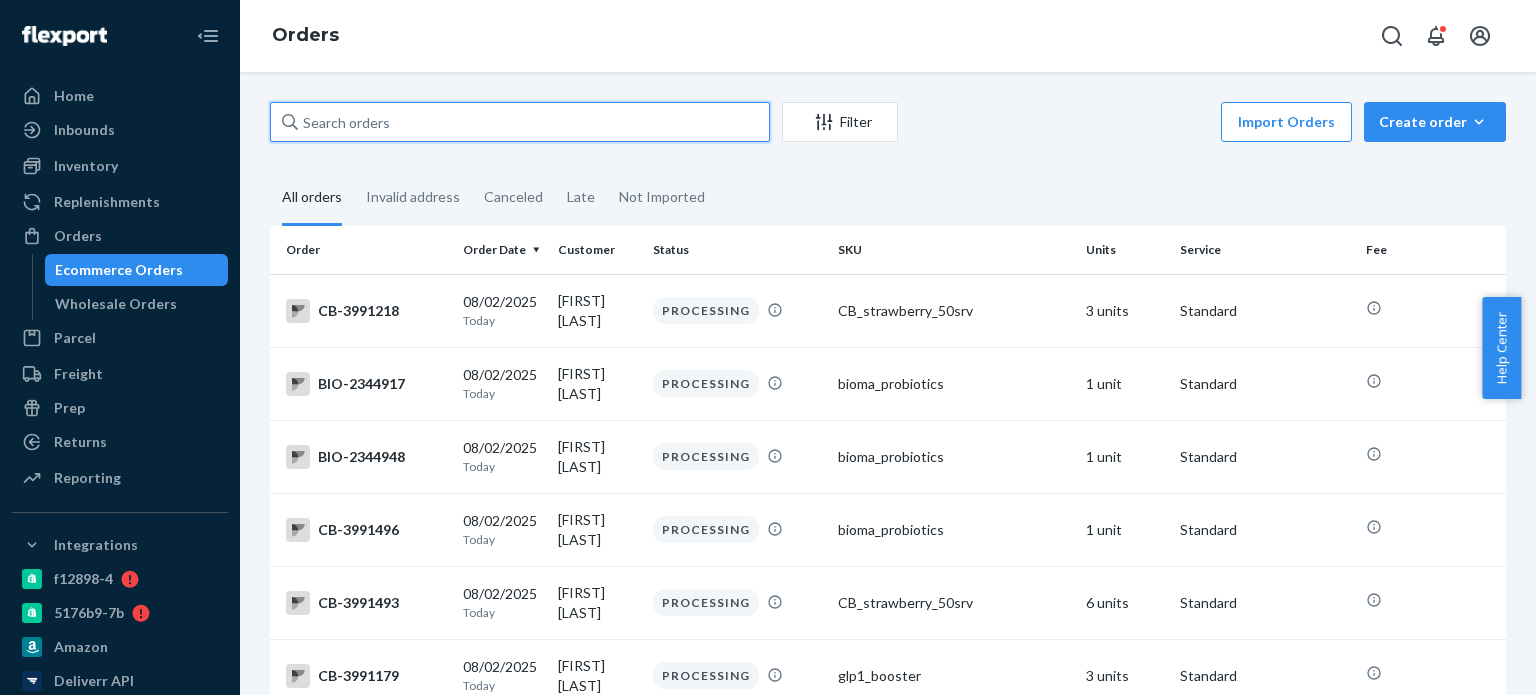 click at bounding box center [520, 122] 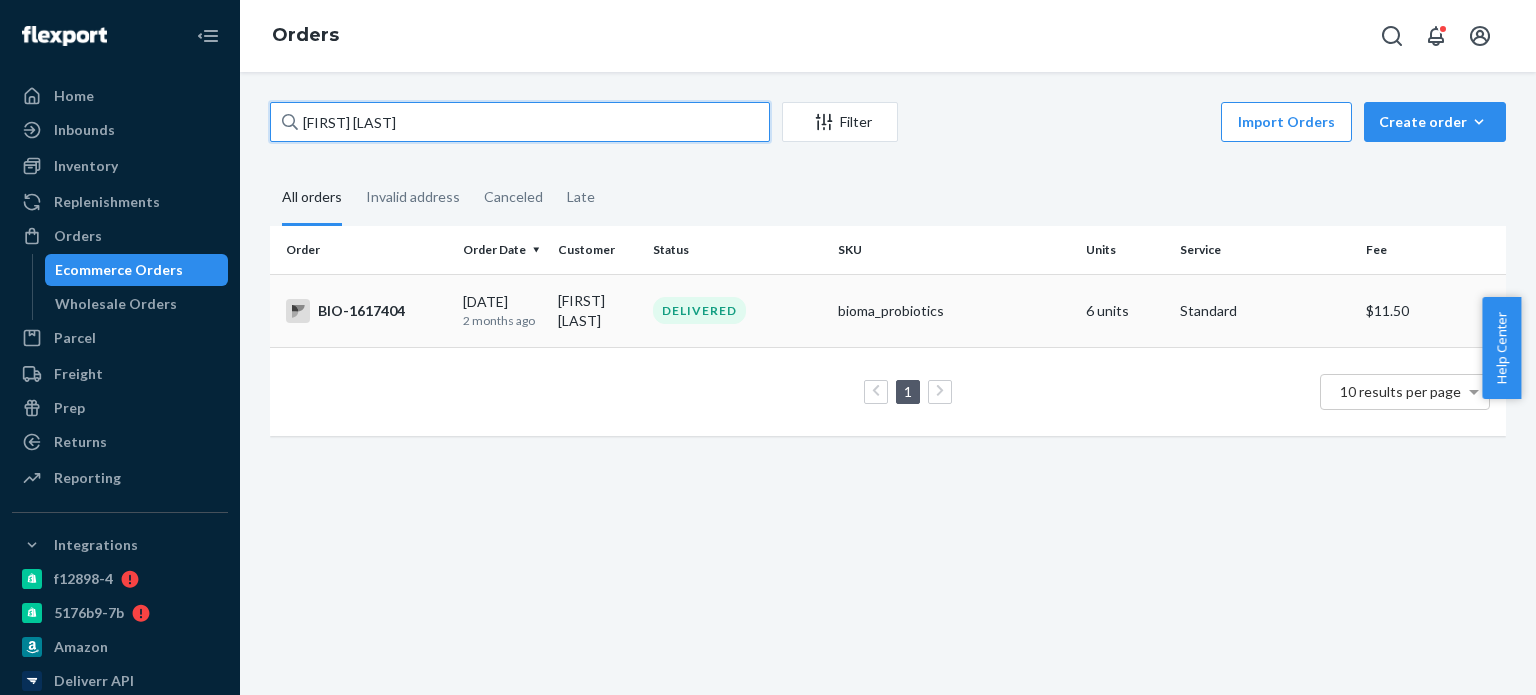 type on "[FIRST] [LAST]" 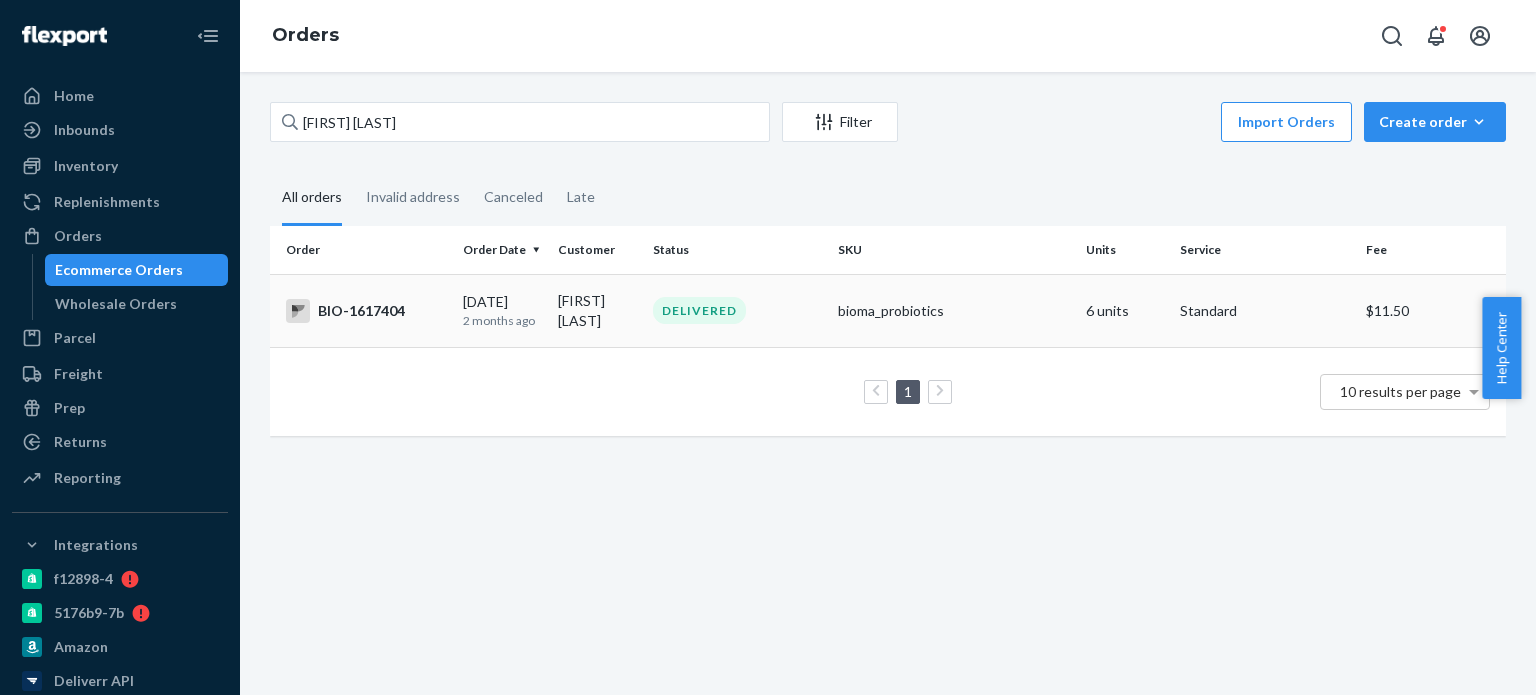 click on "BIO-1617404" at bounding box center [366, 311] 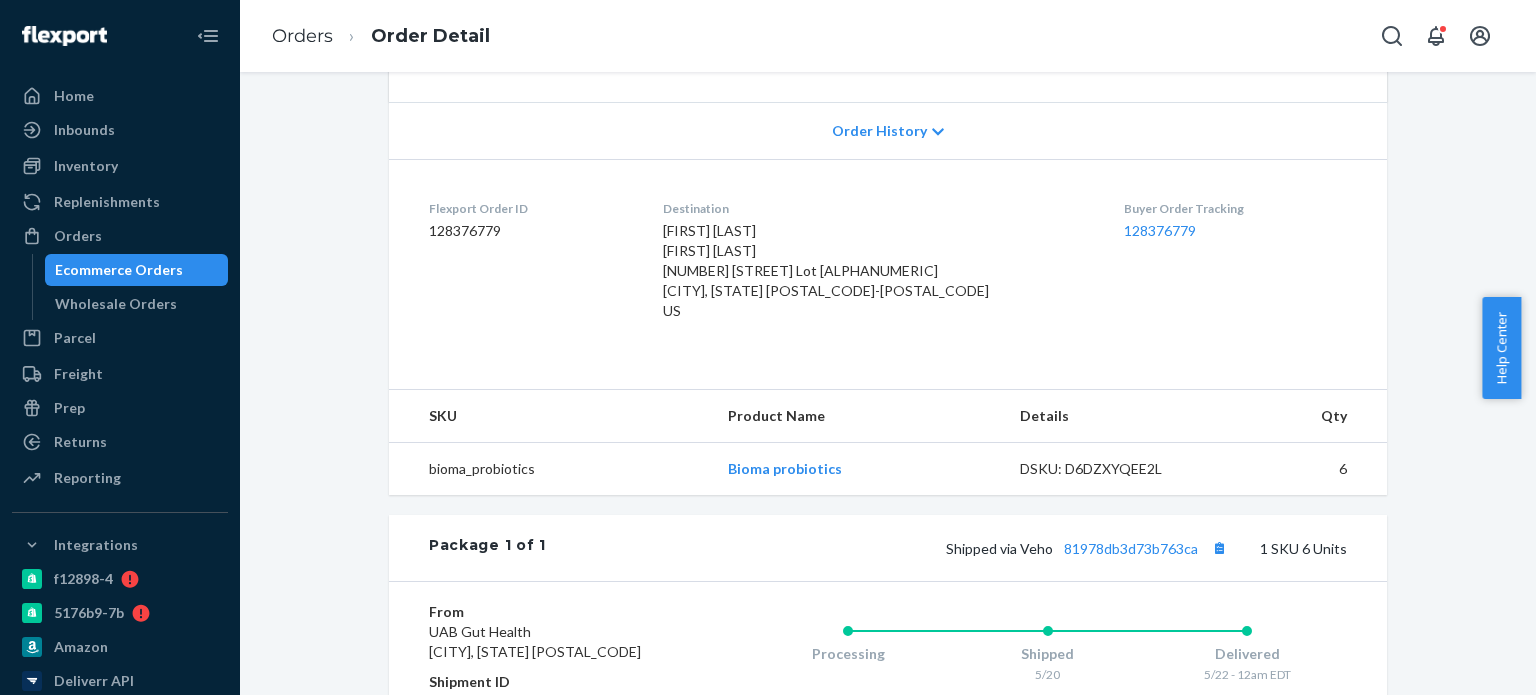 scroll, scrollTop: 0, scrollLeft: 0, axis: both 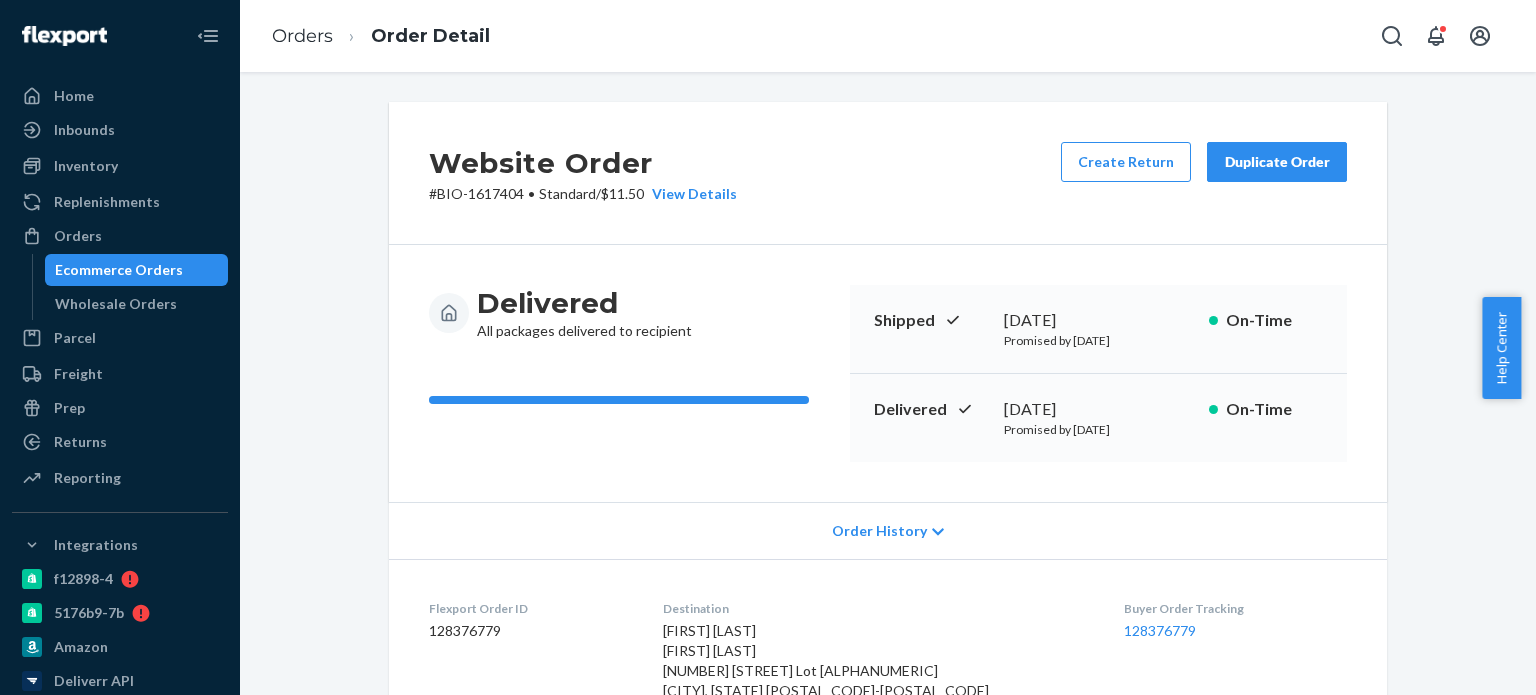click on "Orders Order Detail" at bounding box center [381, 36] 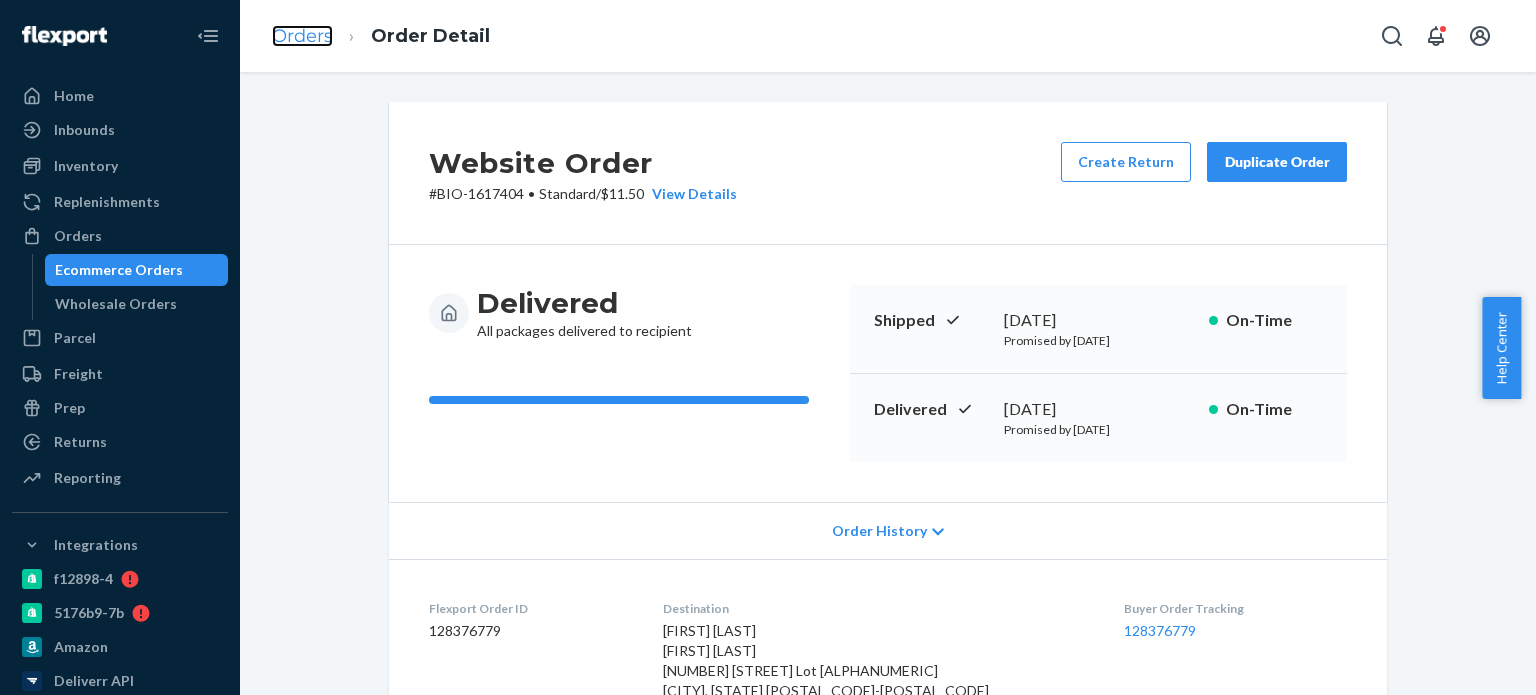 click on "Orders" at bounding box center [302, 36] 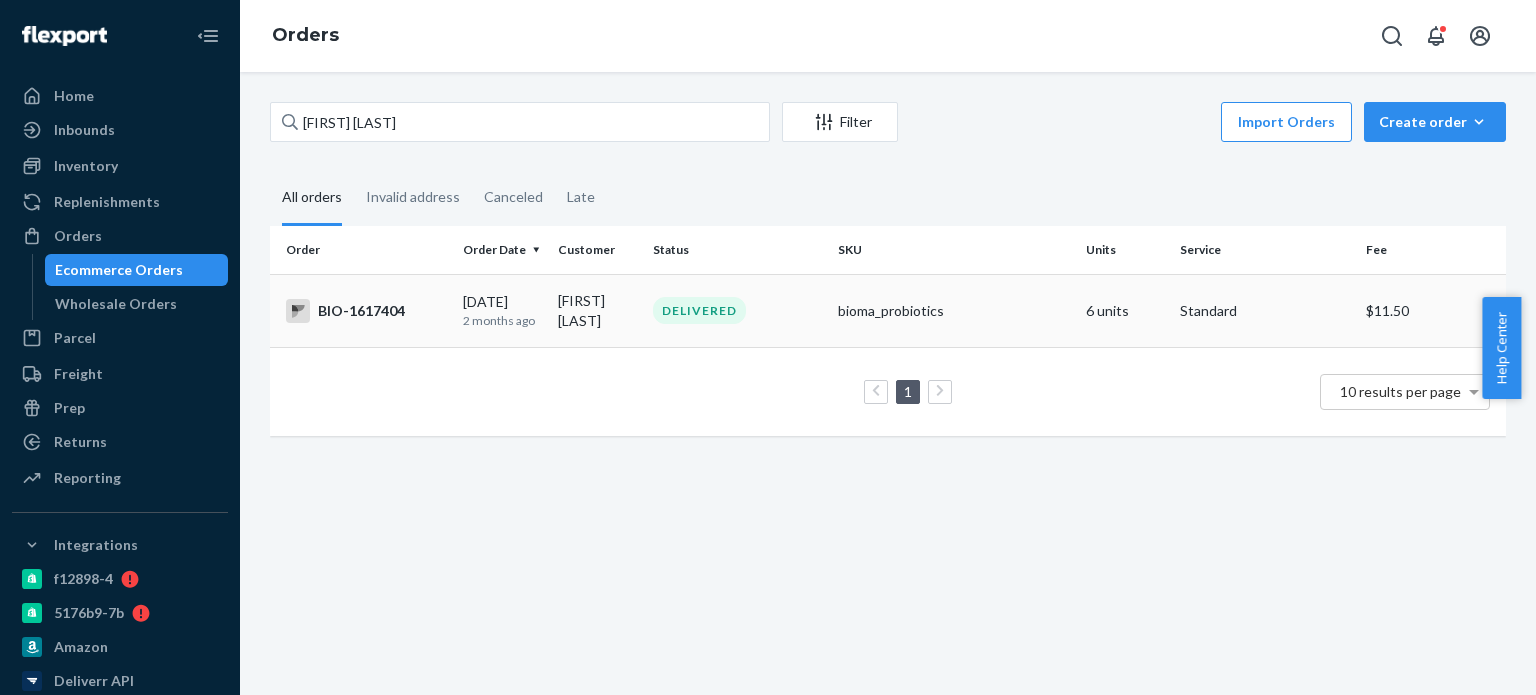 click on "BIO-1617404" at bounding box center (366, 311) 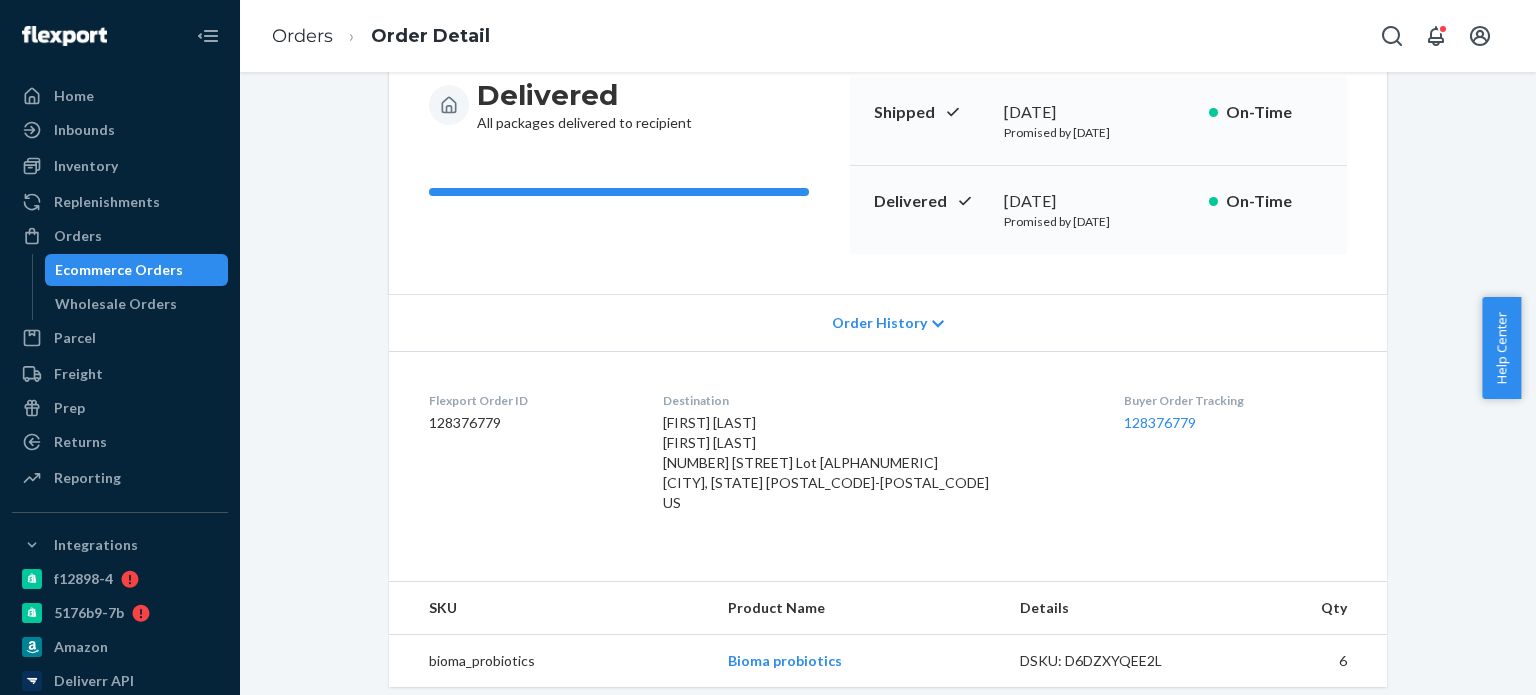 scroll, scrollTop: 200, scrollLeft: 0, axis: vertical 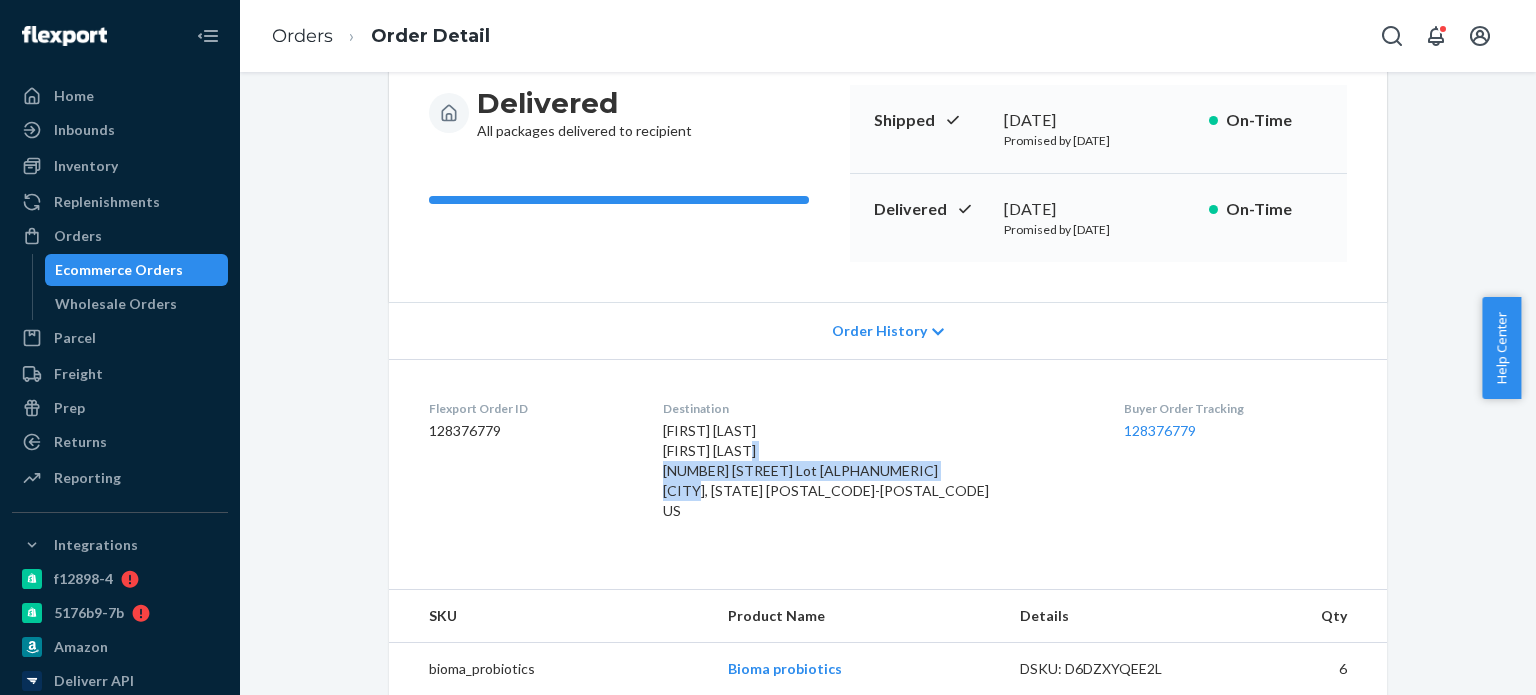 drag, startPoint x: 702, startPoint y: 465, endPoint x: 829, endPoint y: 491, distance: 129.6341 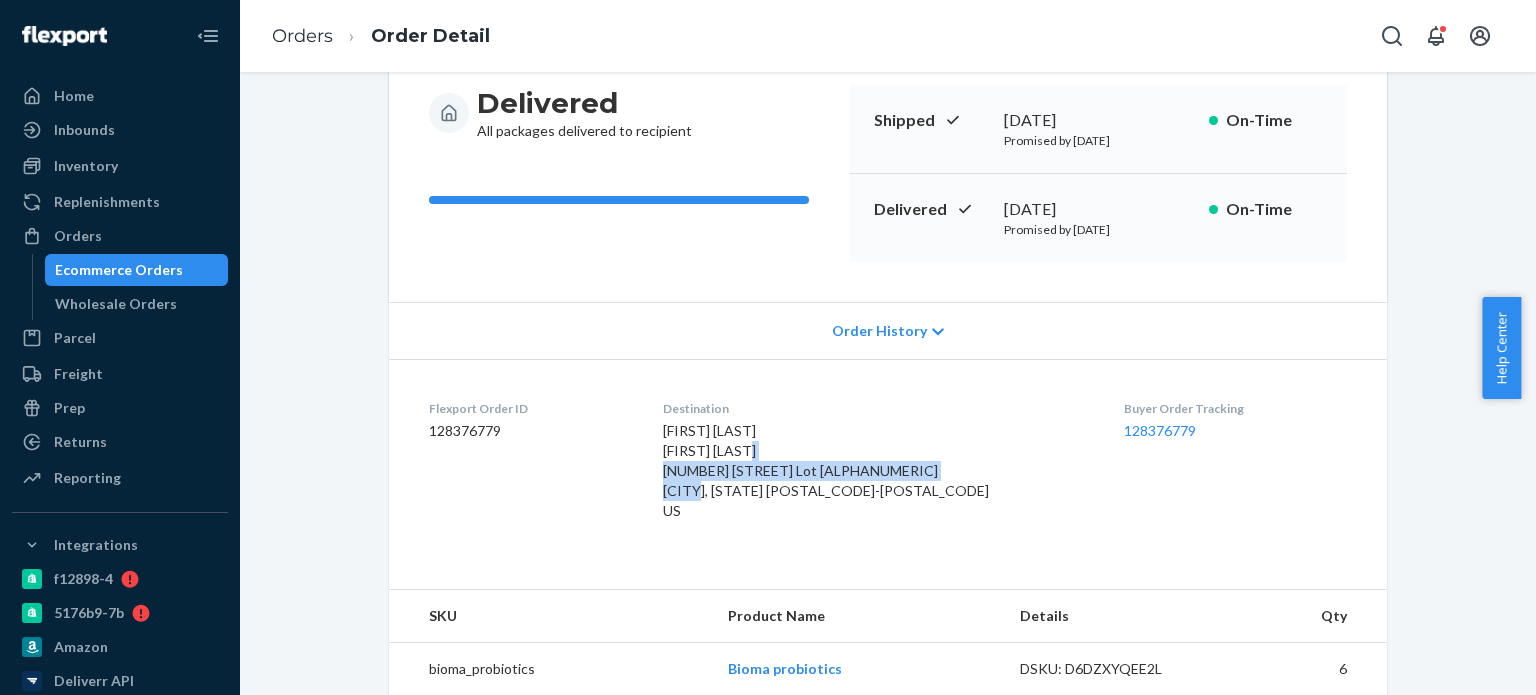 click on "Flexport Order ID [NUMBER] Destination [FIRST] [LAST]
[FIRST] [LAST]
[NUMBER] [STREET] Lot [ALPHANUMERIC]
[CITY], [STATE] [POSTAL_CODE]-[POSTAL_CODE]
US Buyer Order Tracking [NUMBER]" at bounding box center [888, 464] 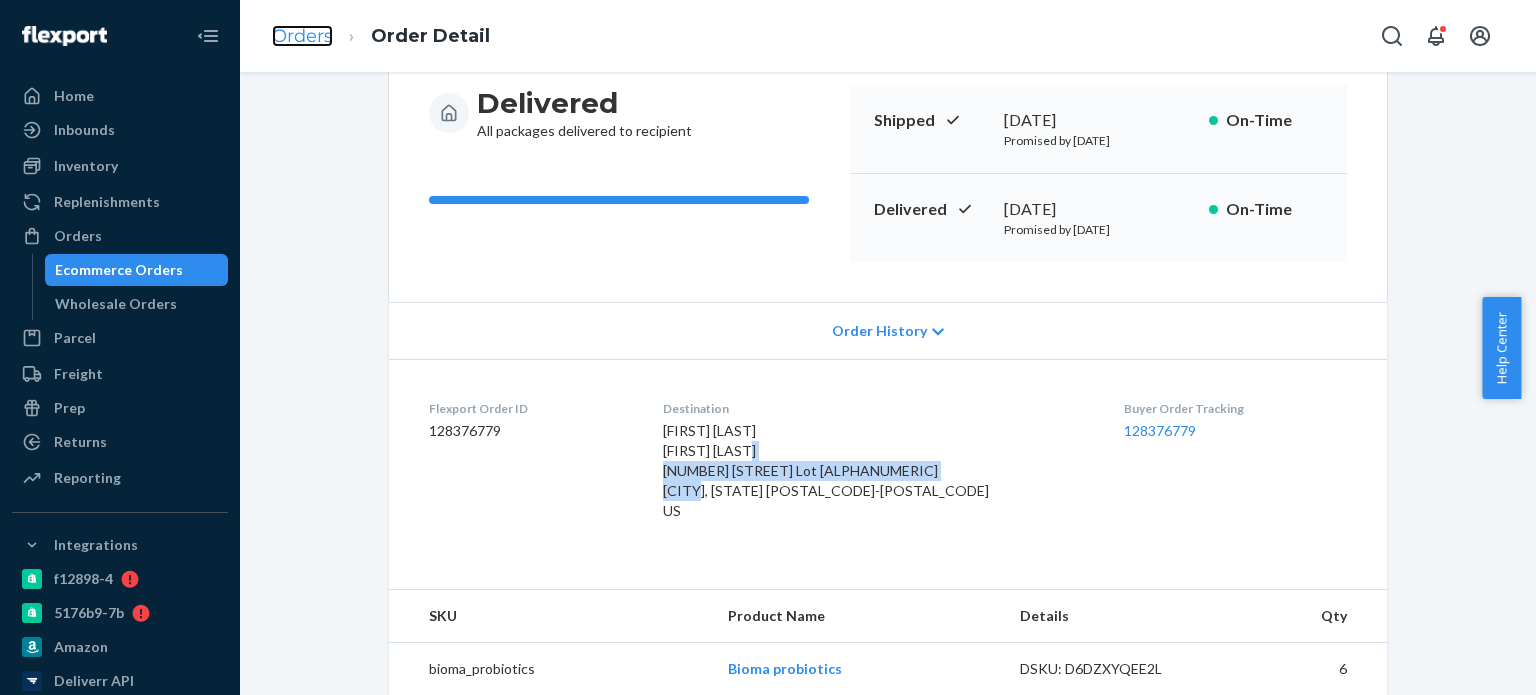 click on "Orders" at bounding box center (302, 36) 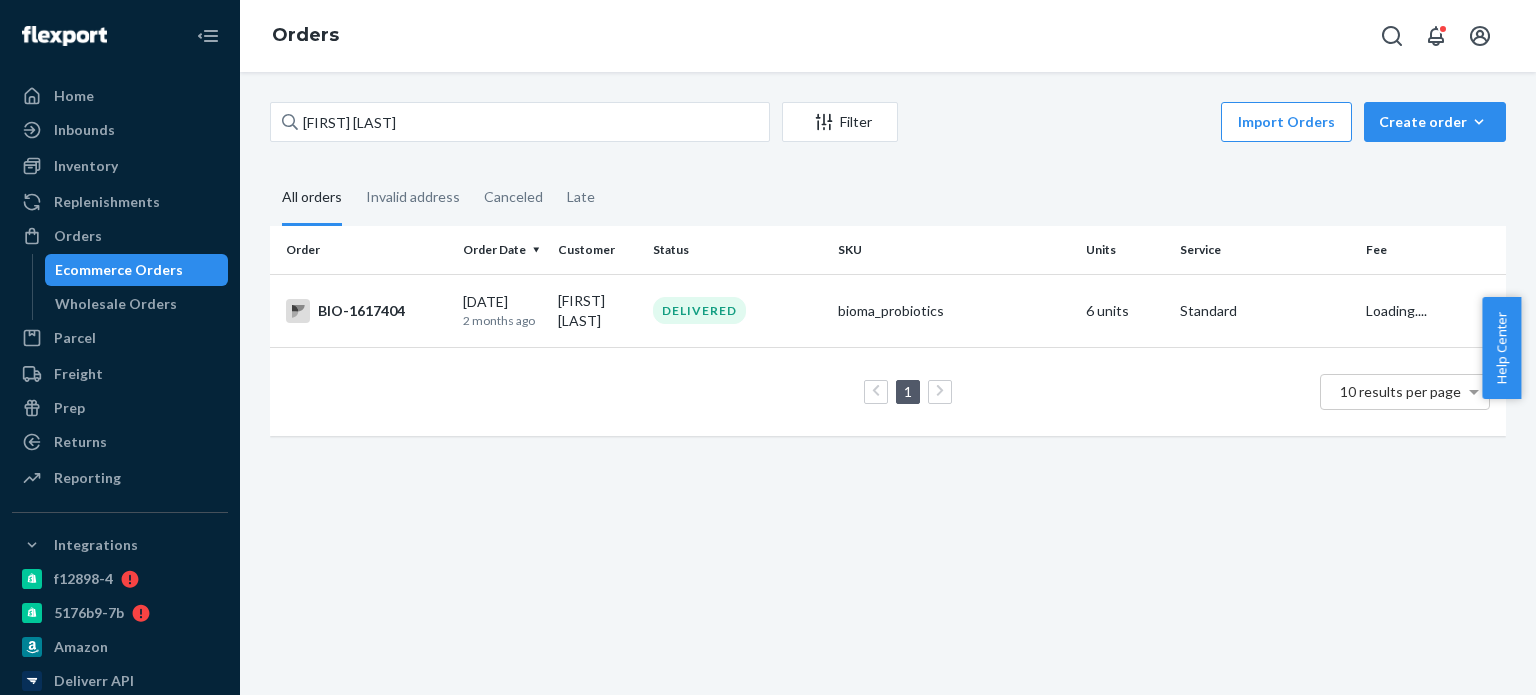 scroll, scrollTop: 0, scrollLeft: 0, axis: both 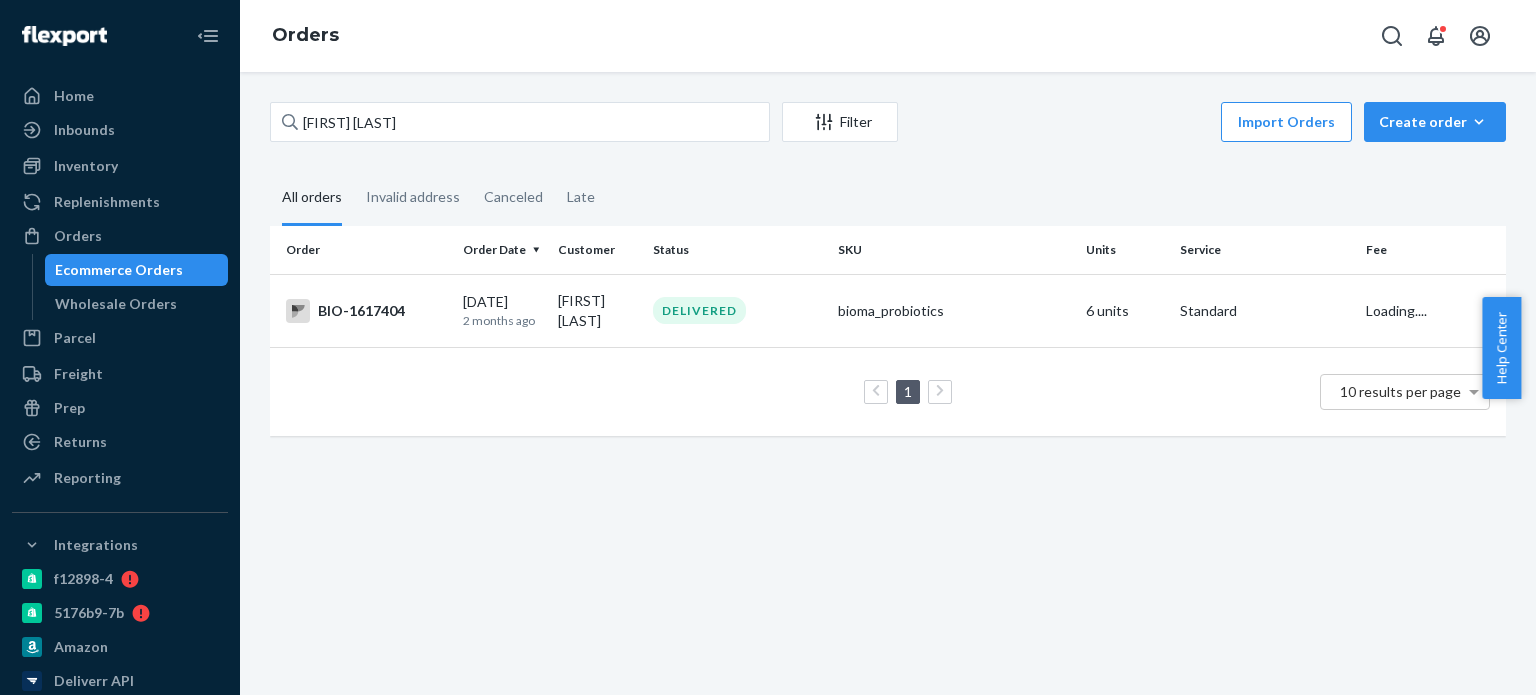 click on "[FIRST] [LAST]" at bounding box center (888, 124) 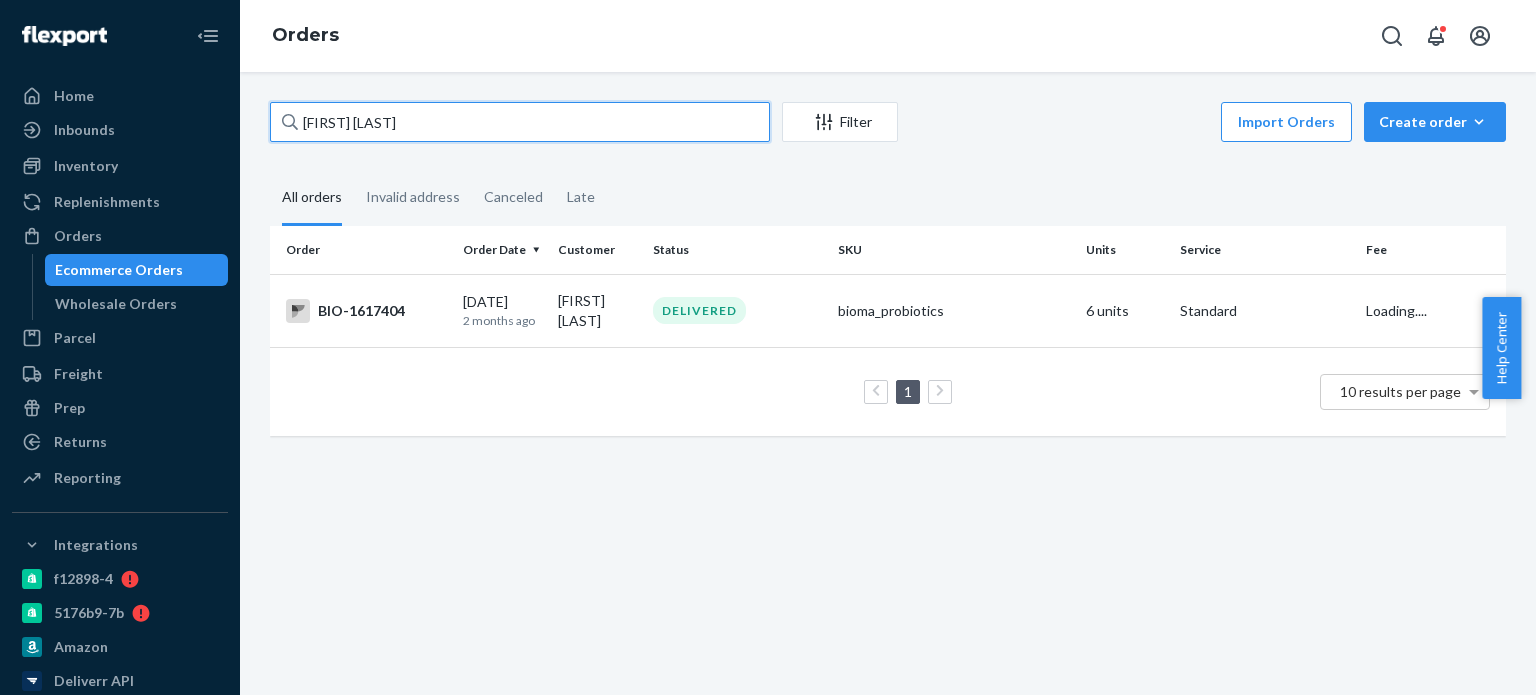 click on "[FIRST] [LAST]" at bounding box center (520, 122) 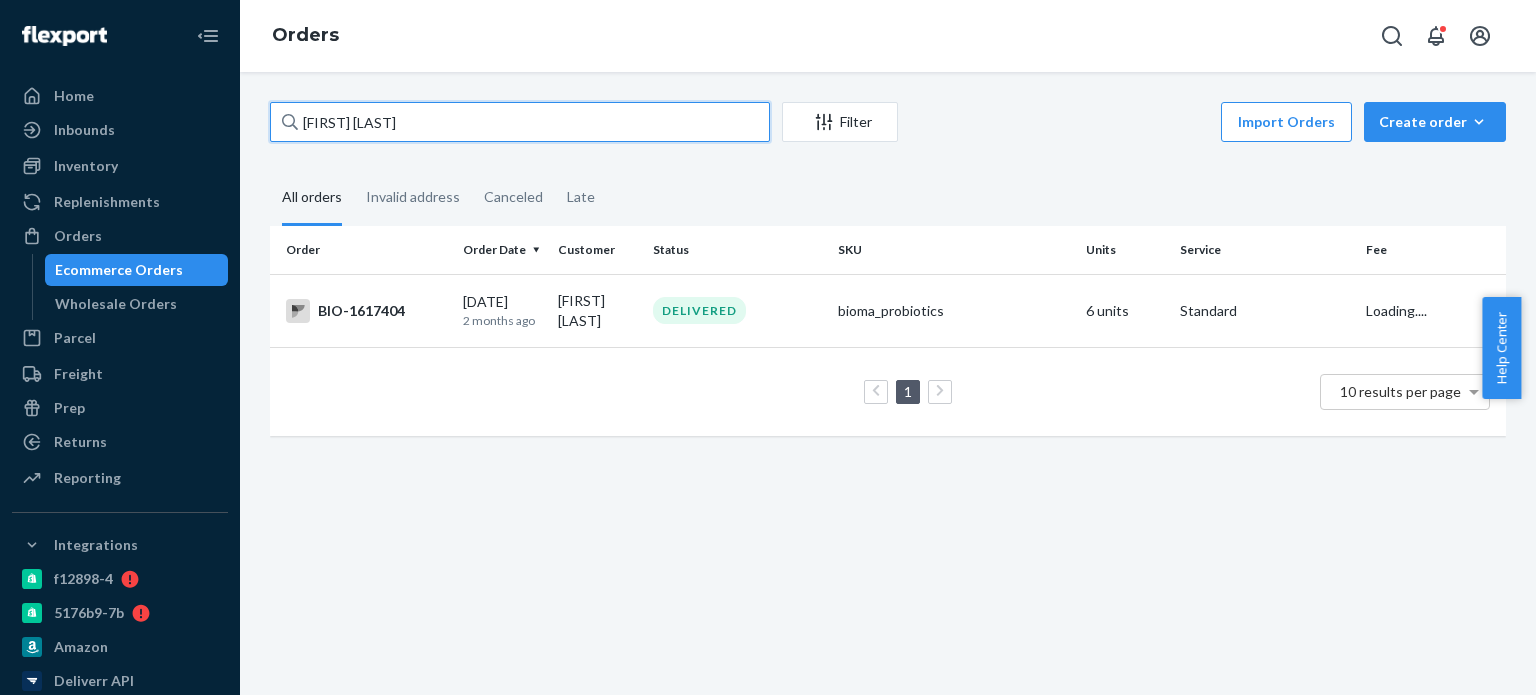 paste on "[NUMBER] [STREET] Lot [ALPHANUMERIC] [CITY], [STATE] [POSTAL_CODE]" 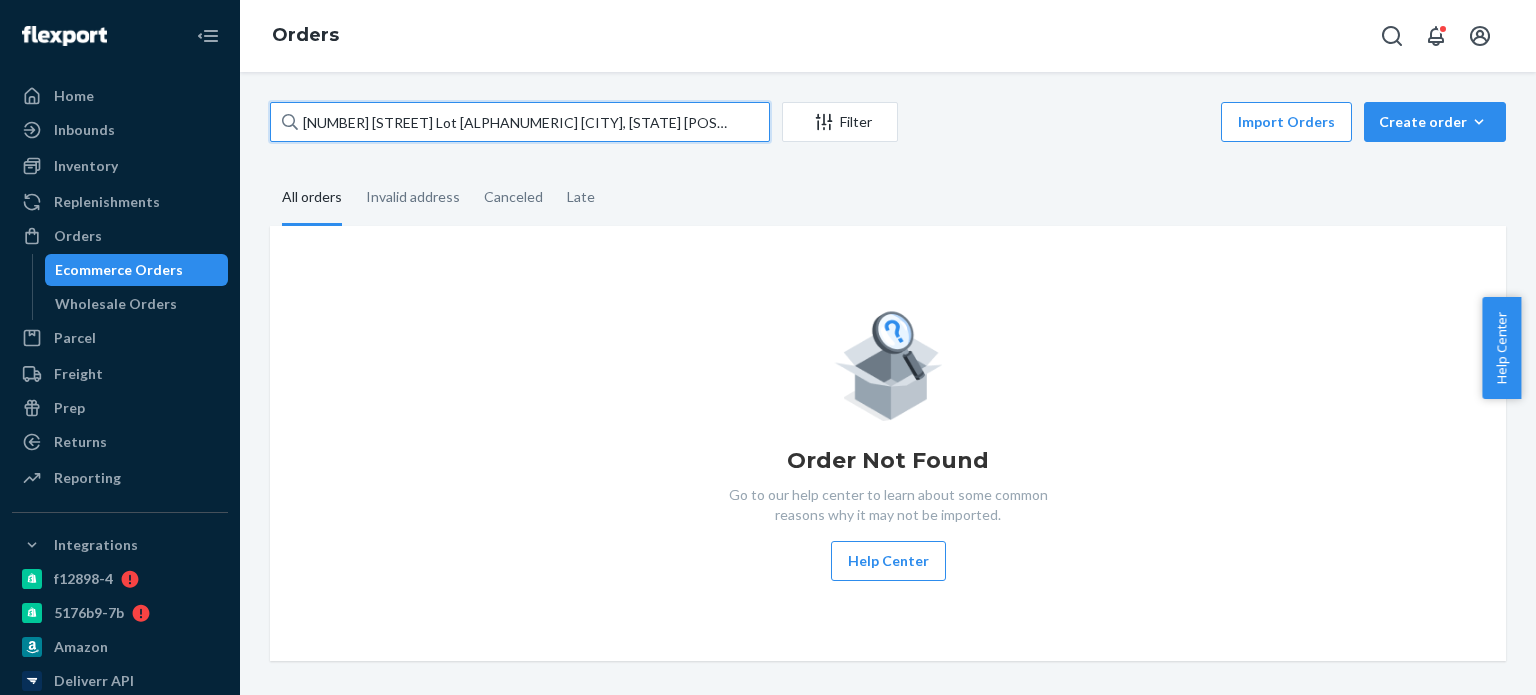 drag, startPoint x: 418, startPoint y: 119, endPoint x: 683, endPoint y: 120, distance: 265.0019 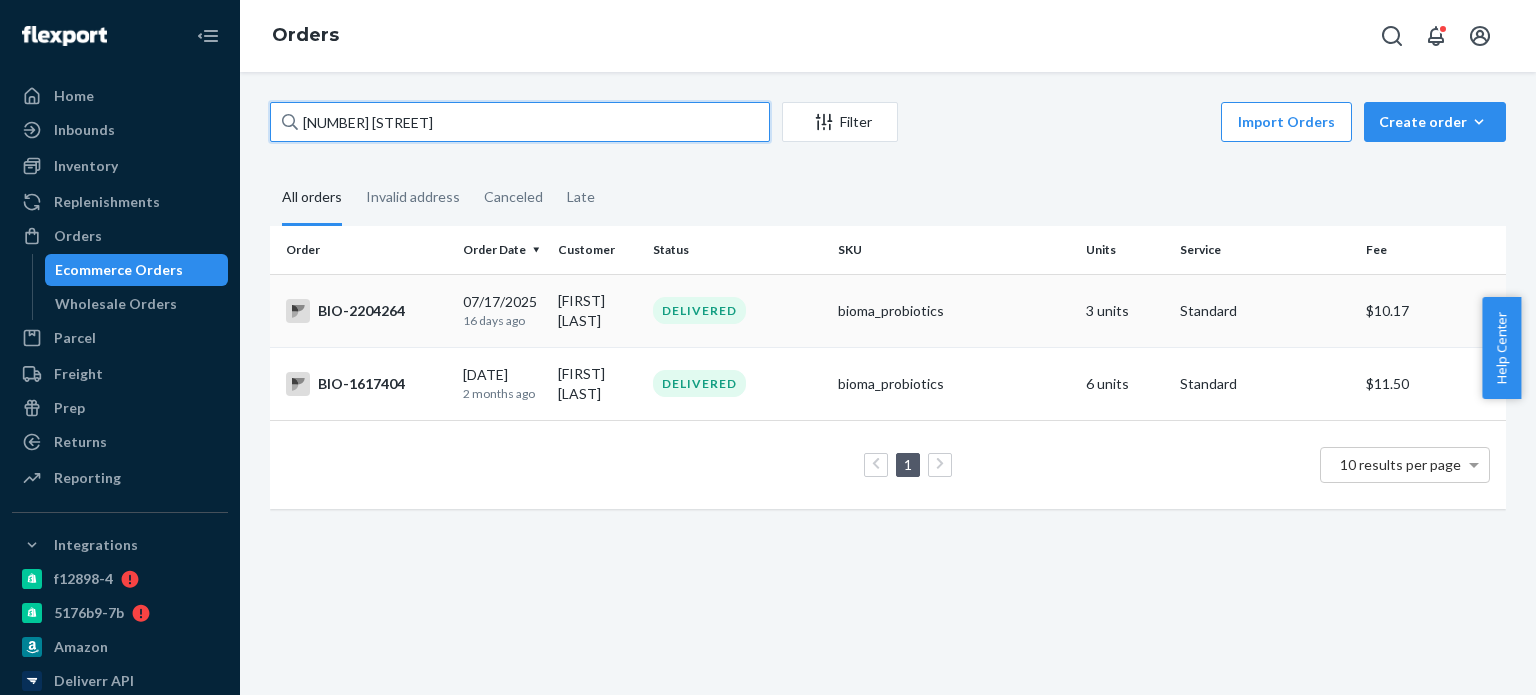 type on "[NUMBER] [STREET]" 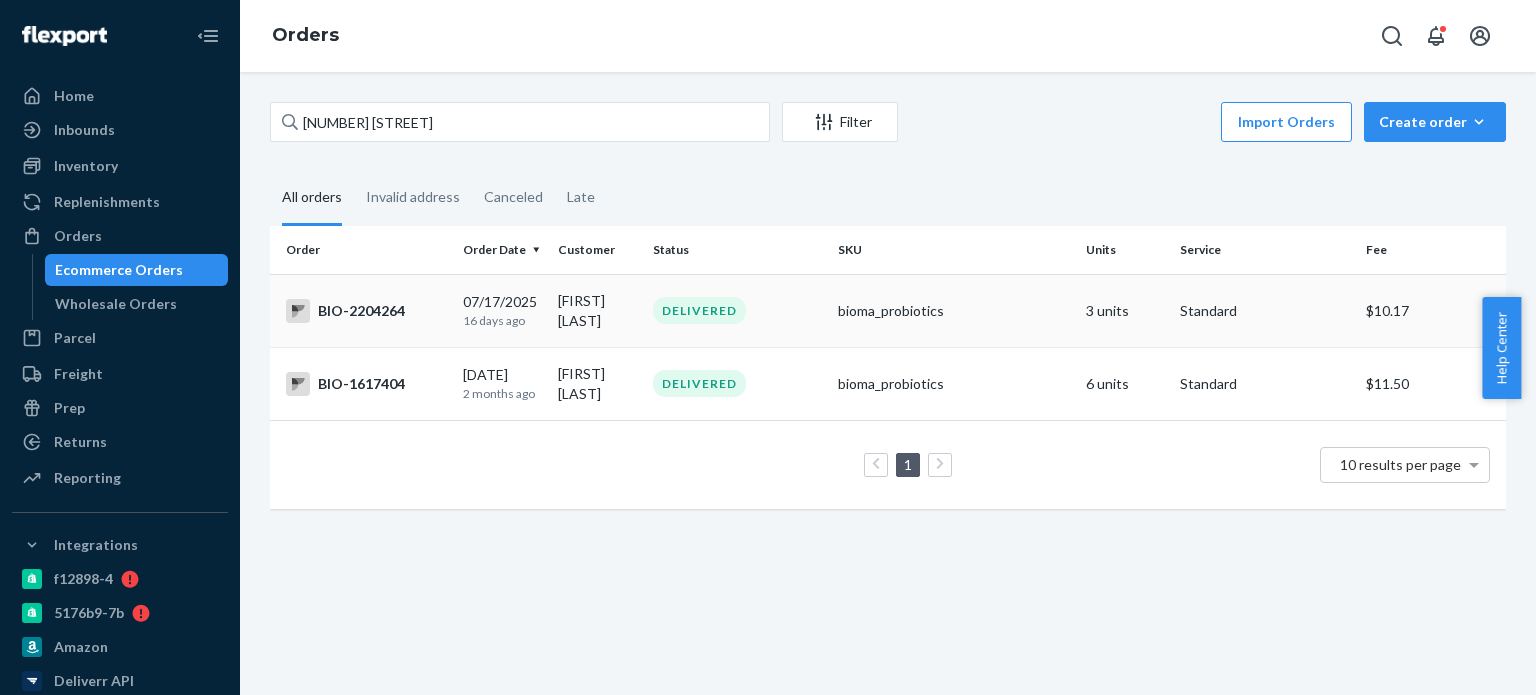 click on "BIO-2204264" at bounding box center [366, 311] 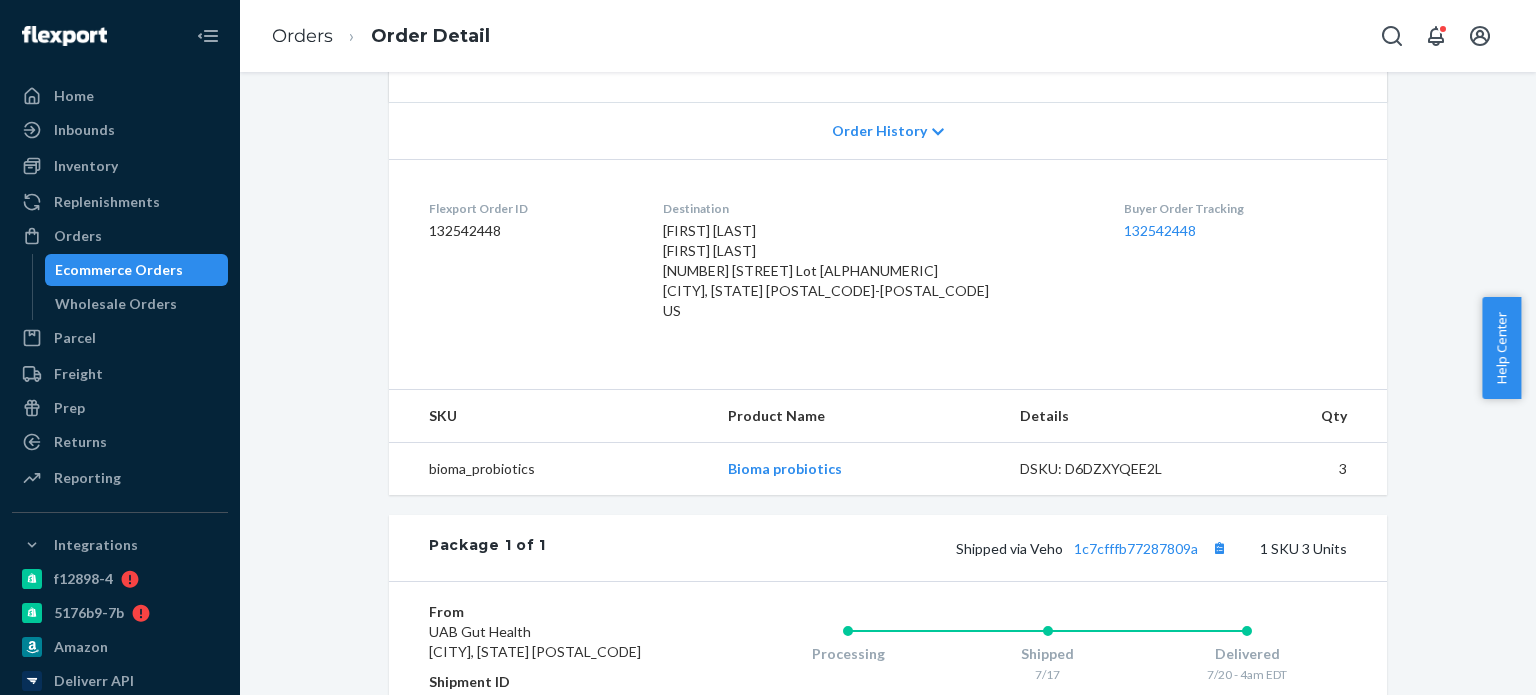 scroll, scrollTop: 0, scrollLeft: 0, axis: both 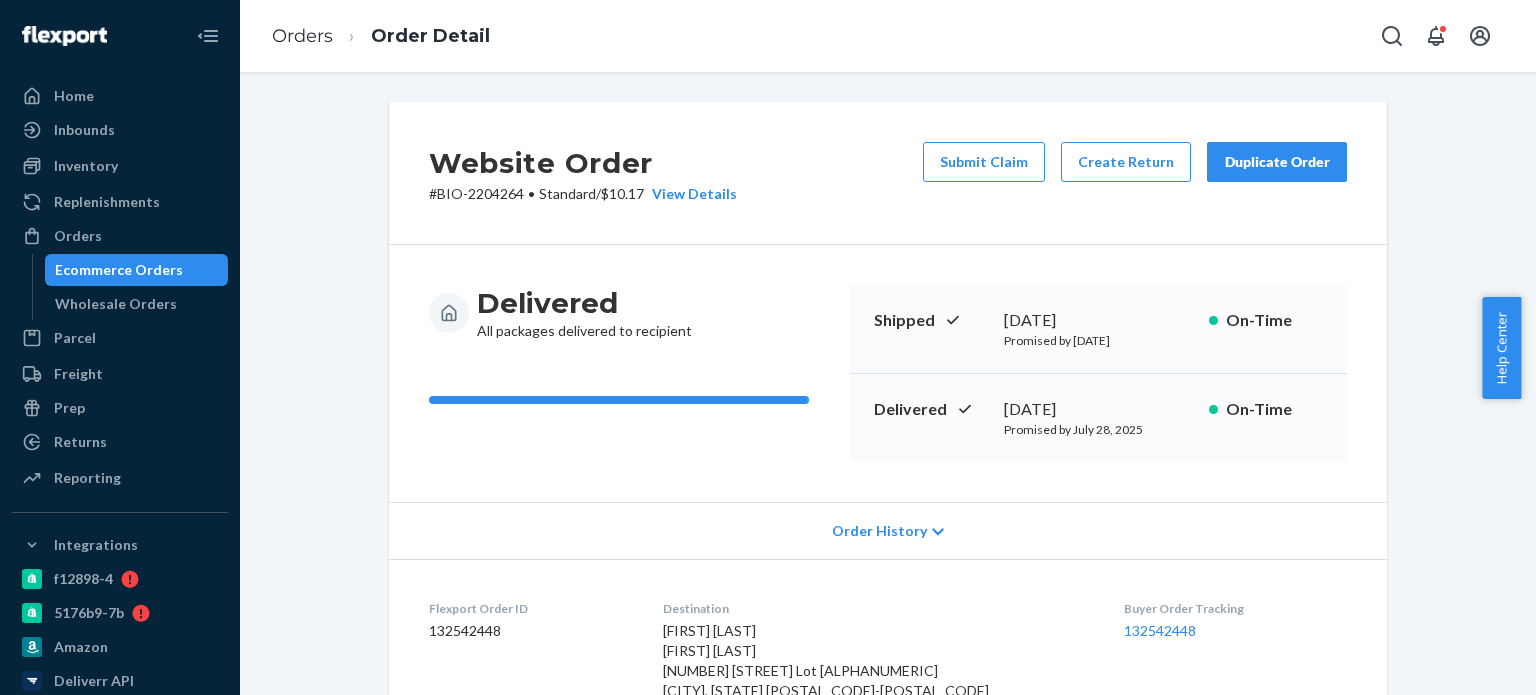 click on "# BIO-2204264 • Standard  /  $10.17 View Details" at bounding box center (583, 194) 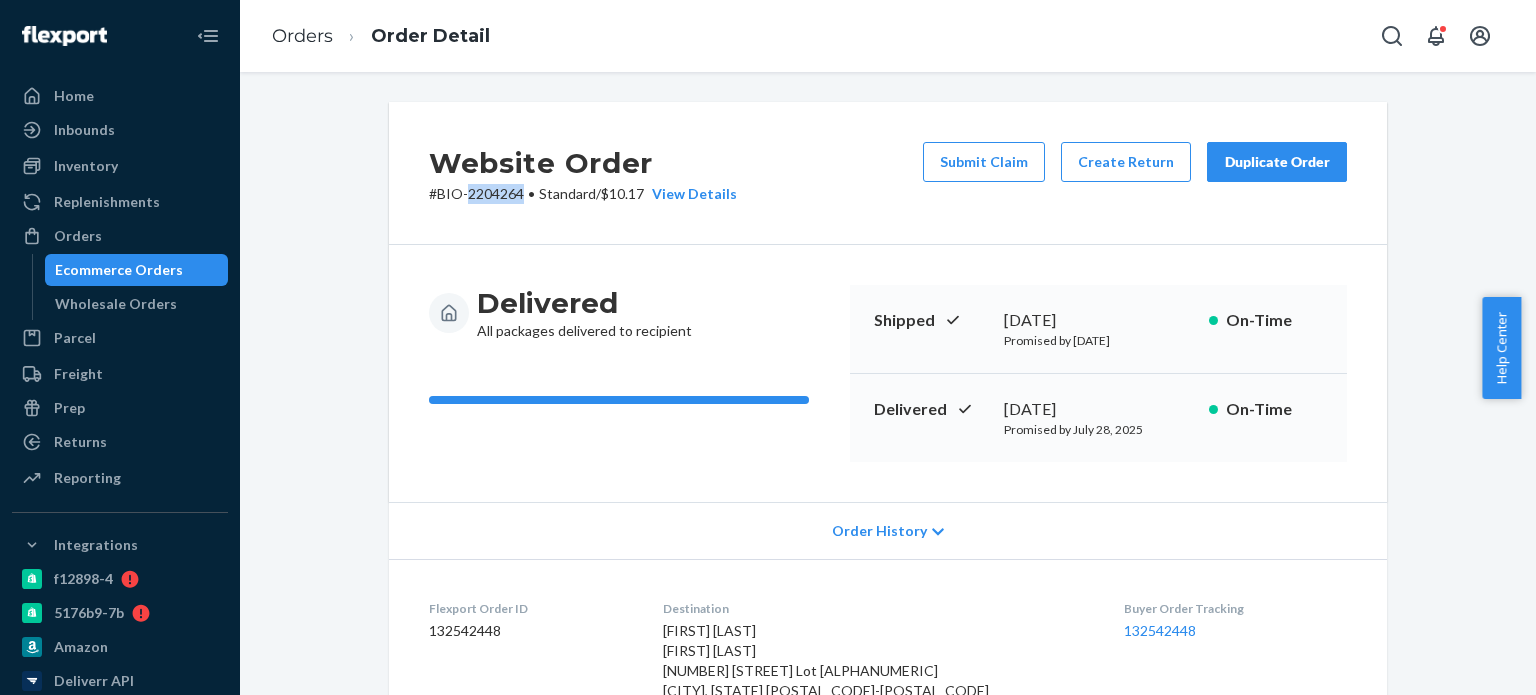 click on "# BIO-2204264 • Standard  /  $10.17 View Details" at bounding box center (583, 194) 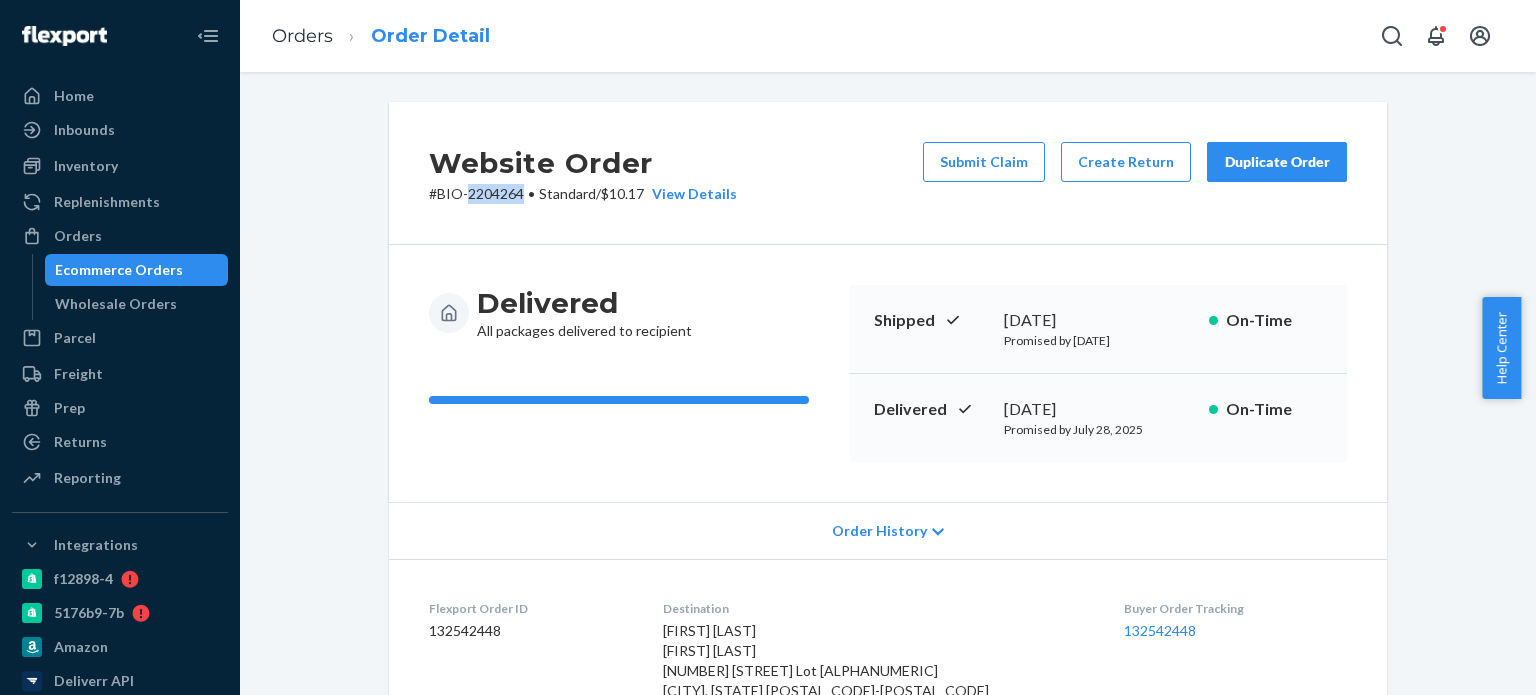 copy on "2204264" 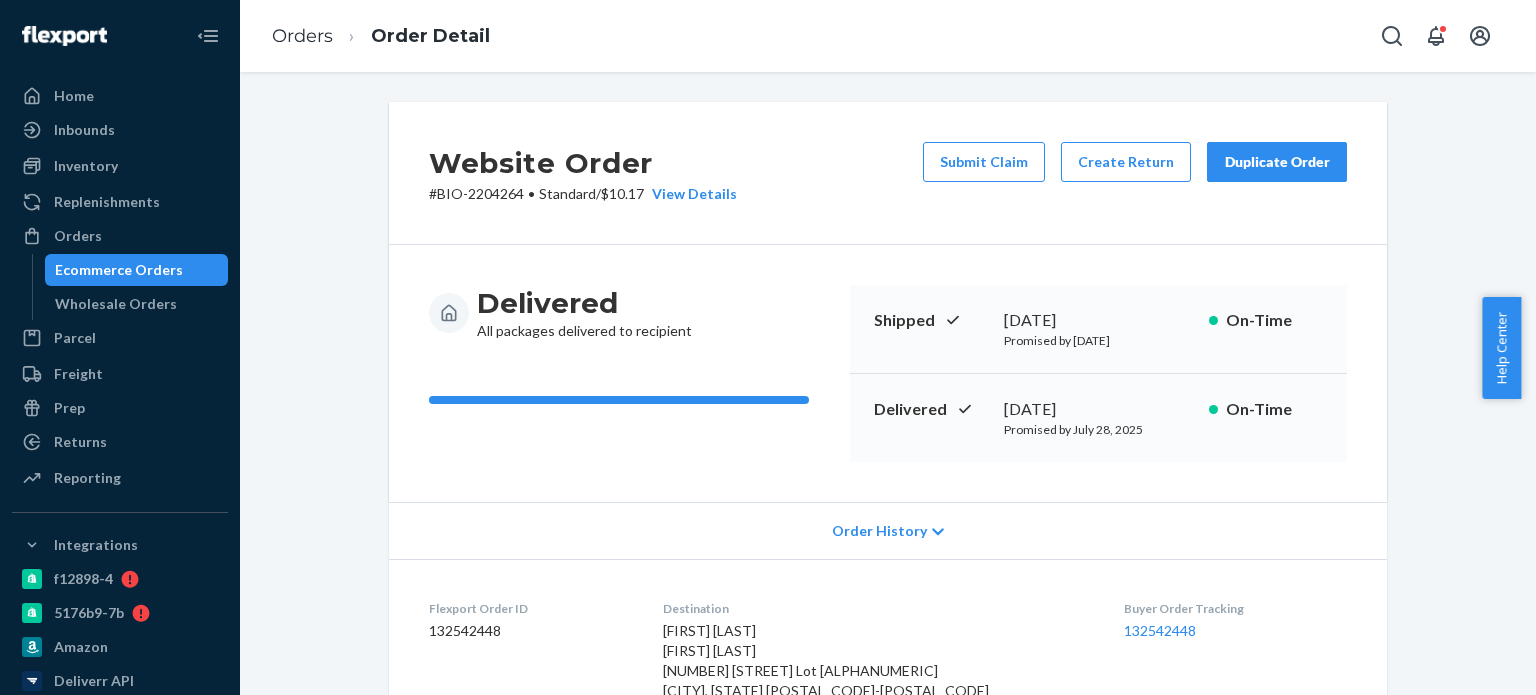 click on "# BIO-2204264 • Standard  /  $10.17 View Details" at bounding box center (583, 194) 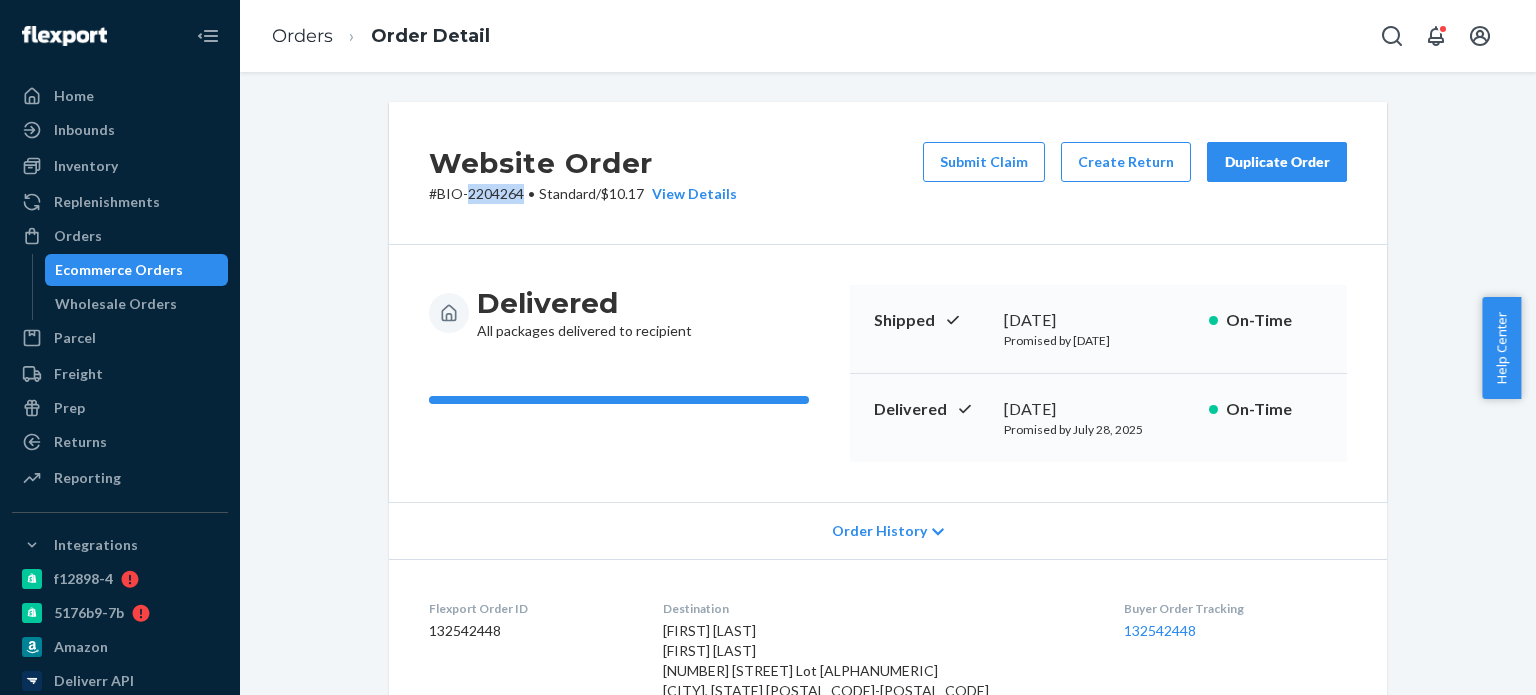 click on "# BIO-2204264 • Standard  /  $10.17 View Details" at bounding box center [583, 194] 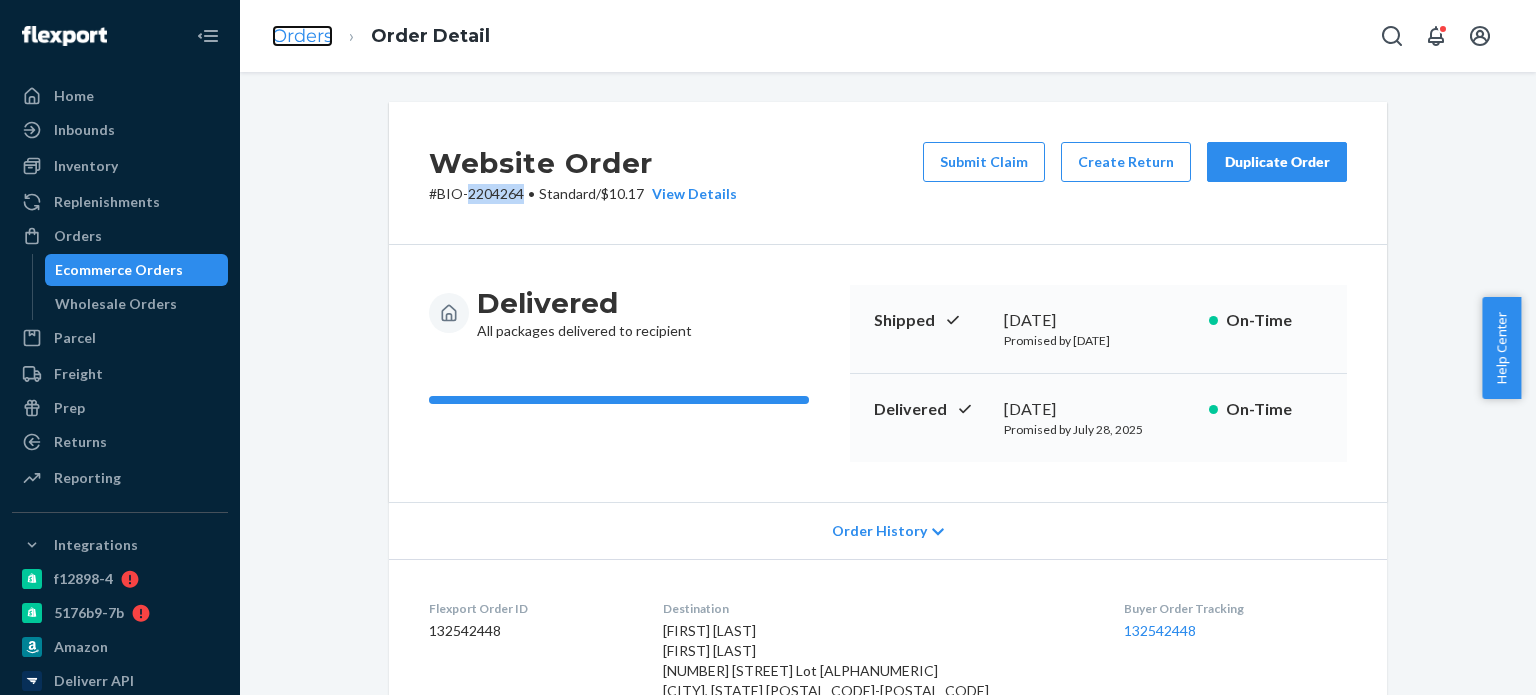 click on "Orders" at bounding box center [302, 36] 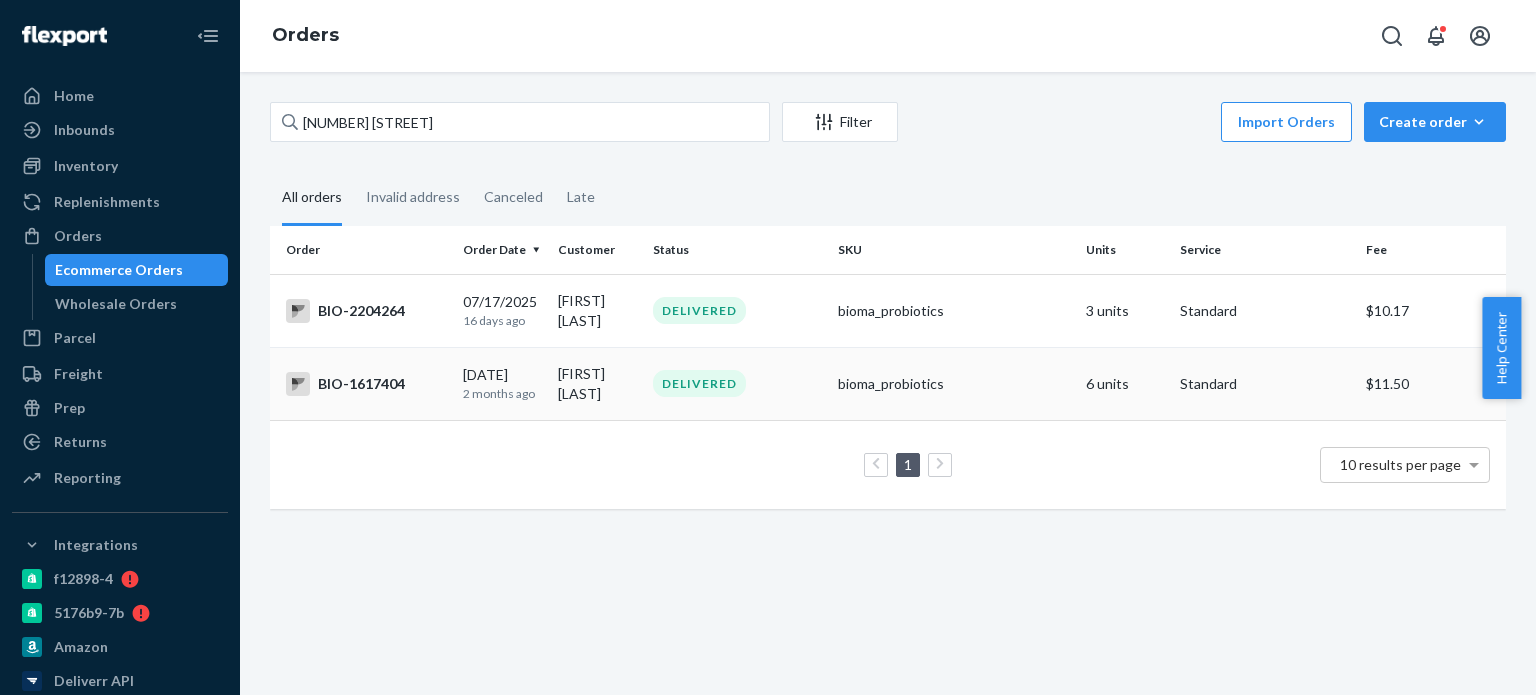 click on "BIO-1617404" at bounding box center [366, 384] 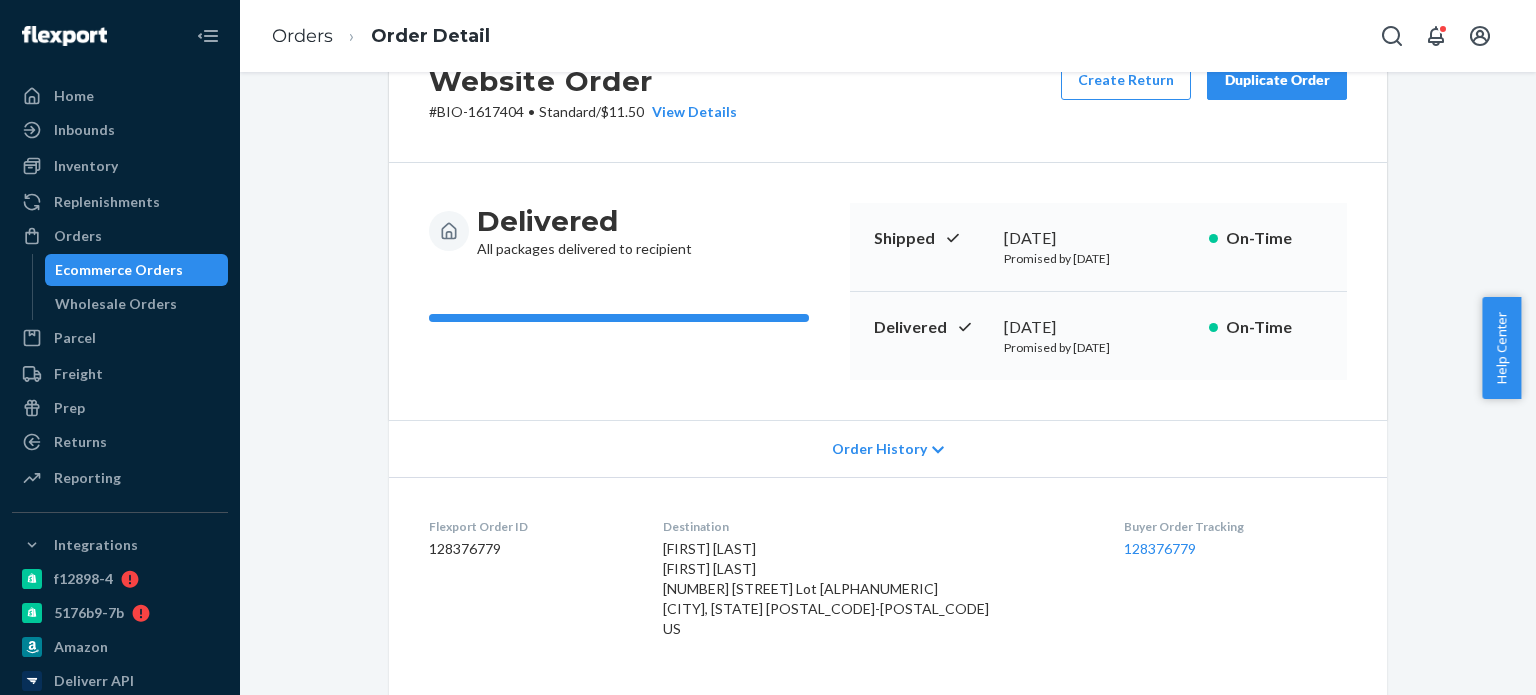 scroll, scrollTop: 200, scrollLeft: 0, axis: vertical 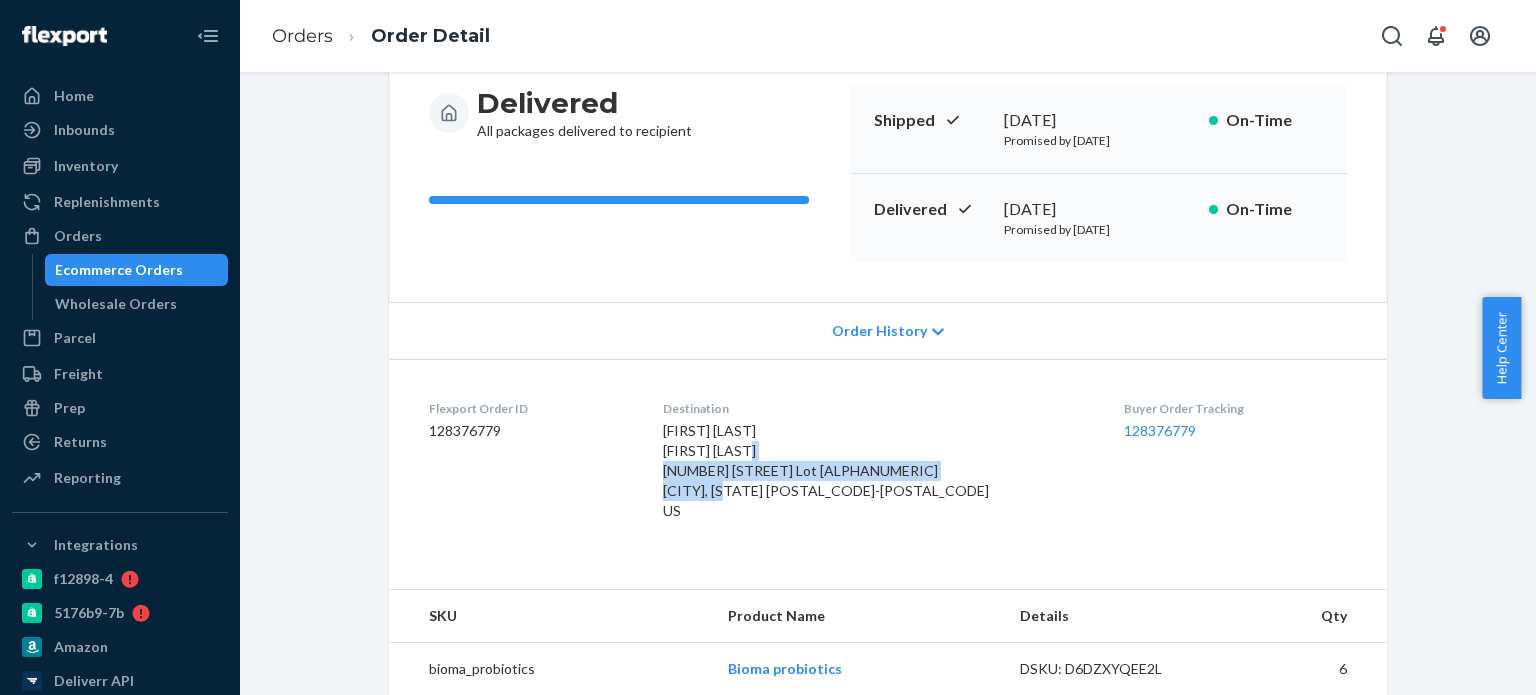 drag, startPoint x: 706, startPoint y: 471, endPoint x: 889, endPoint y: 488, distance: 183.78792 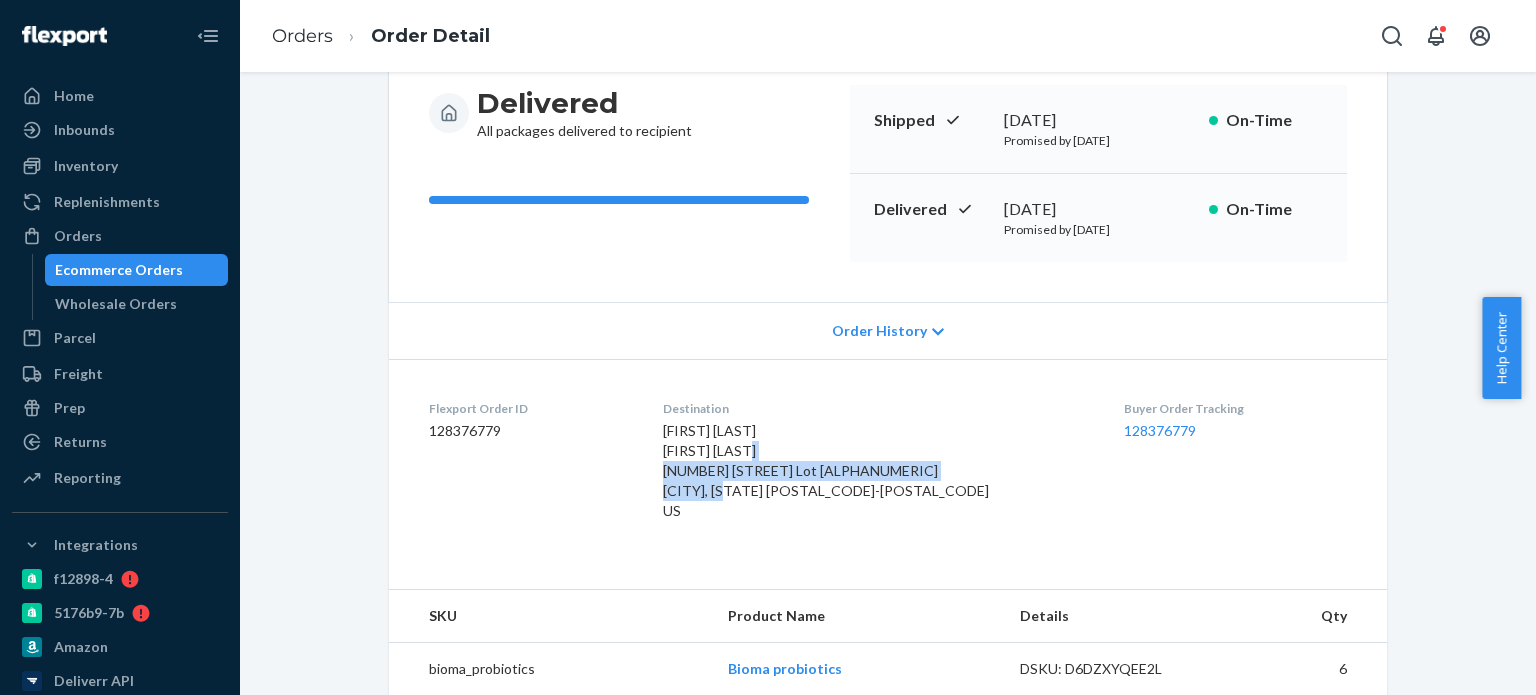 click on "Flexport Order ID [NUMBER] Destination [FIRST] [LAST]
[FIRST] [LAST]
[NUMBER] [STREET] Lot [ALPHANUMERIC]
[CITY], [STATE] [POSTAL_CODE]-[POSTAL_CODE]
US Buyer Order Tracking [NUMBER]" at bounding box center (888, 464) 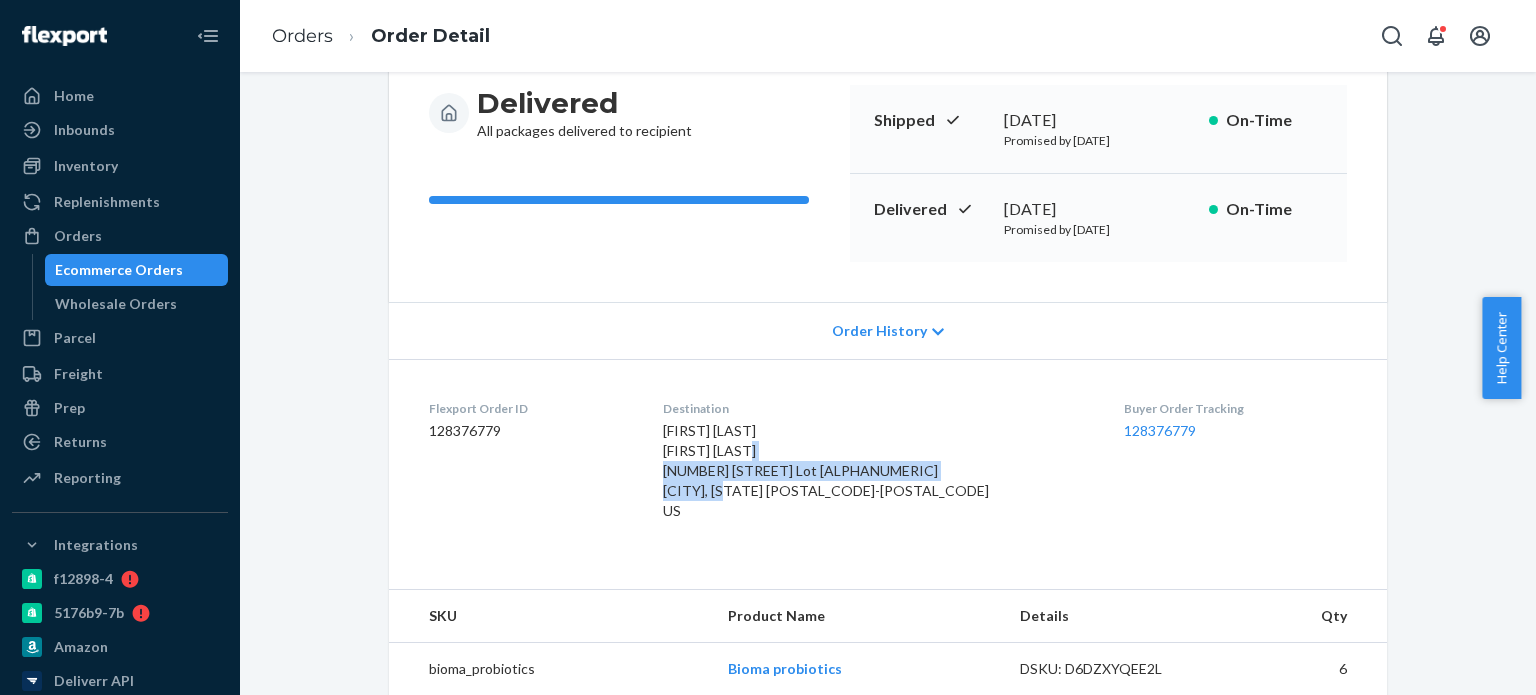 copy on "[NUMBER] [STREET] Lot [ALPHANUMERIC]
[CITY], [STATE] [POSTAL_CODE]-[POSTAL_CODE]" 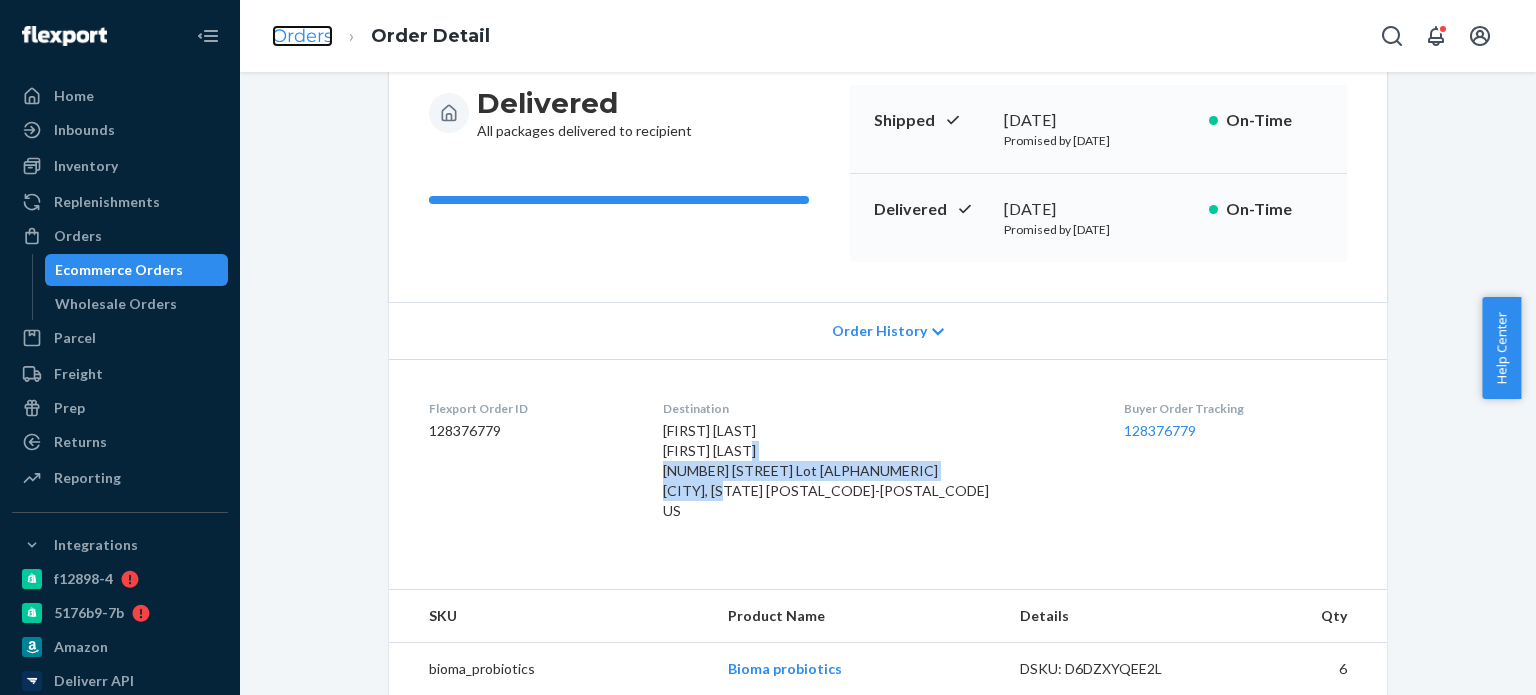 click on "Orders" at bounding box center (302, 36) 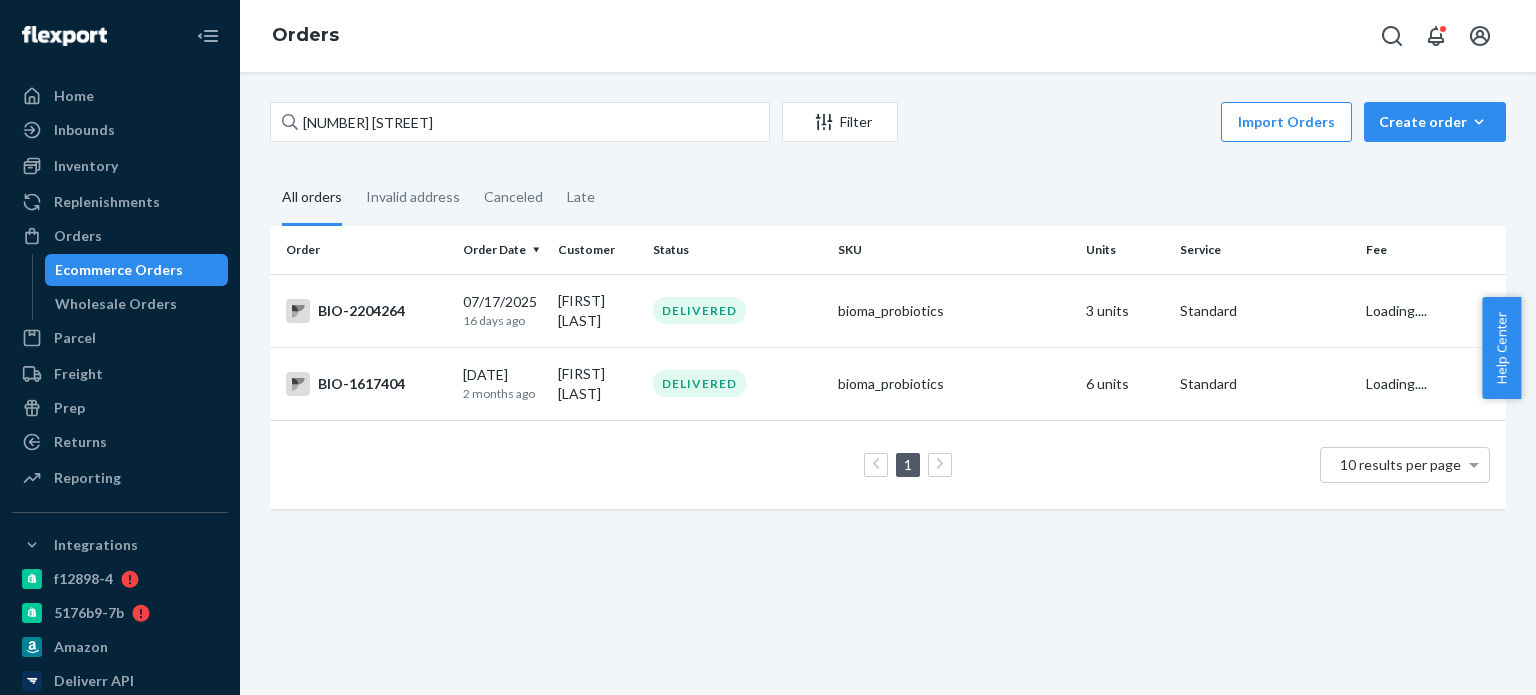 scroll, scrollTop: 0, scrollLeft: 0, axis: both 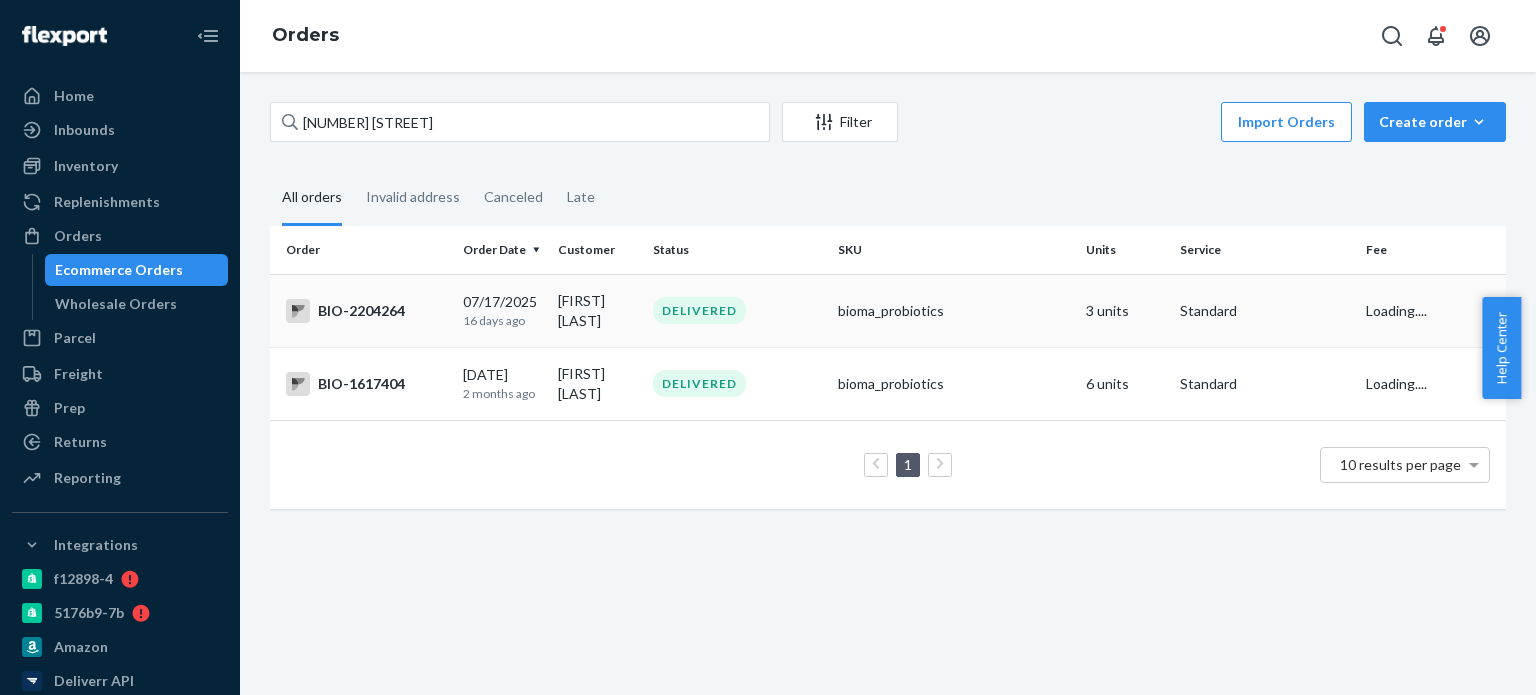 click on "BIO-2204264" at bounding box center (366, 311) 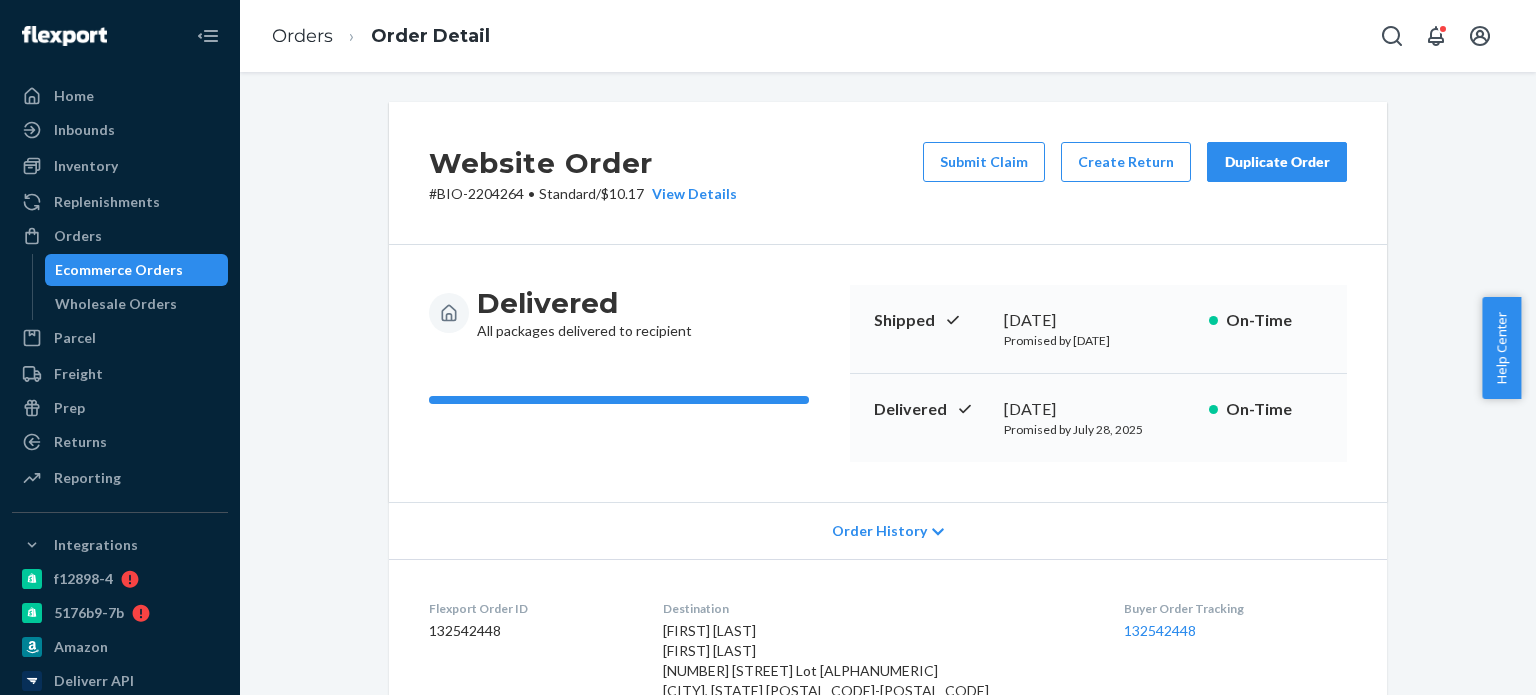 click on "# BIO-2204264 • Standard  /  $10.17 View Details" at bounding box center (583, 194) 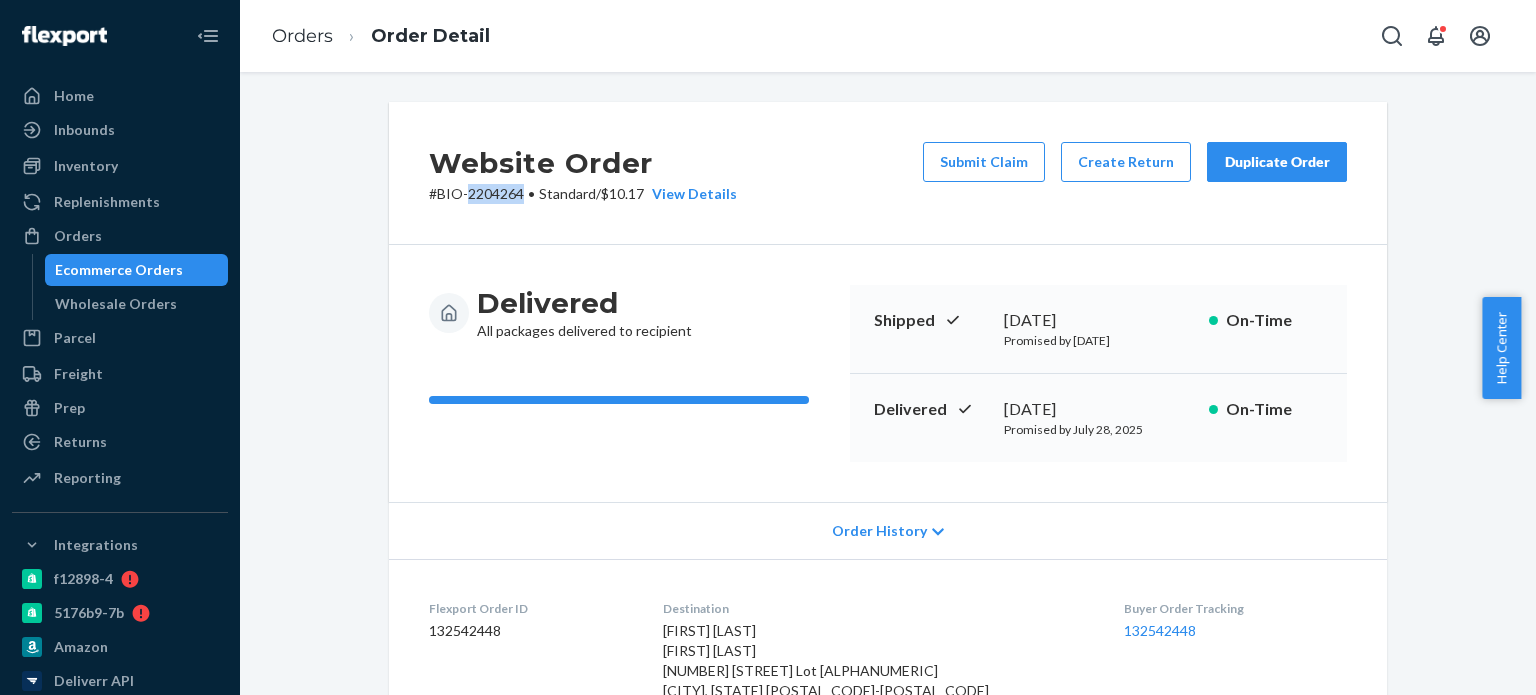 click on "# BIO-2204264 • Standard  /  $10.17 View Details" at bounding box center [583, 194] 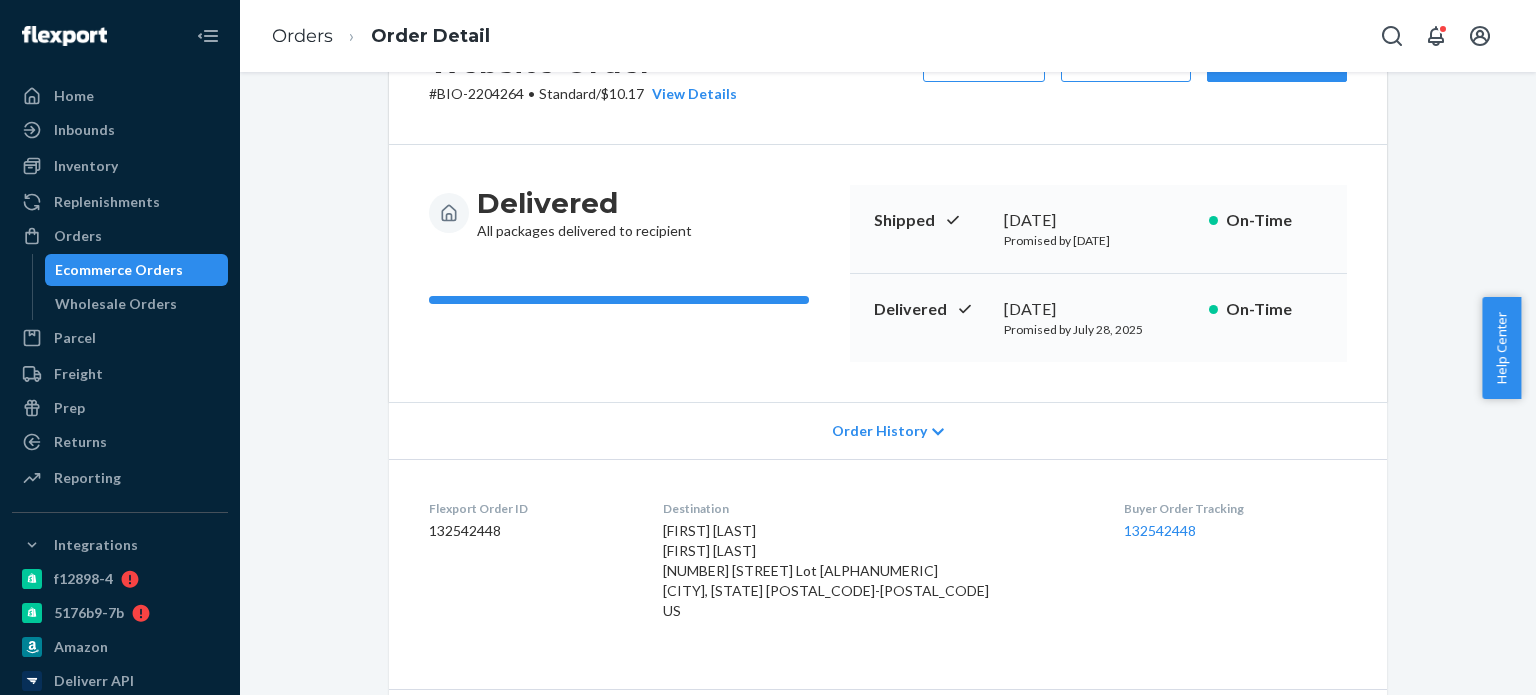 scroll, scrollTop: 500, scrollLeft: 0, axis: vertical 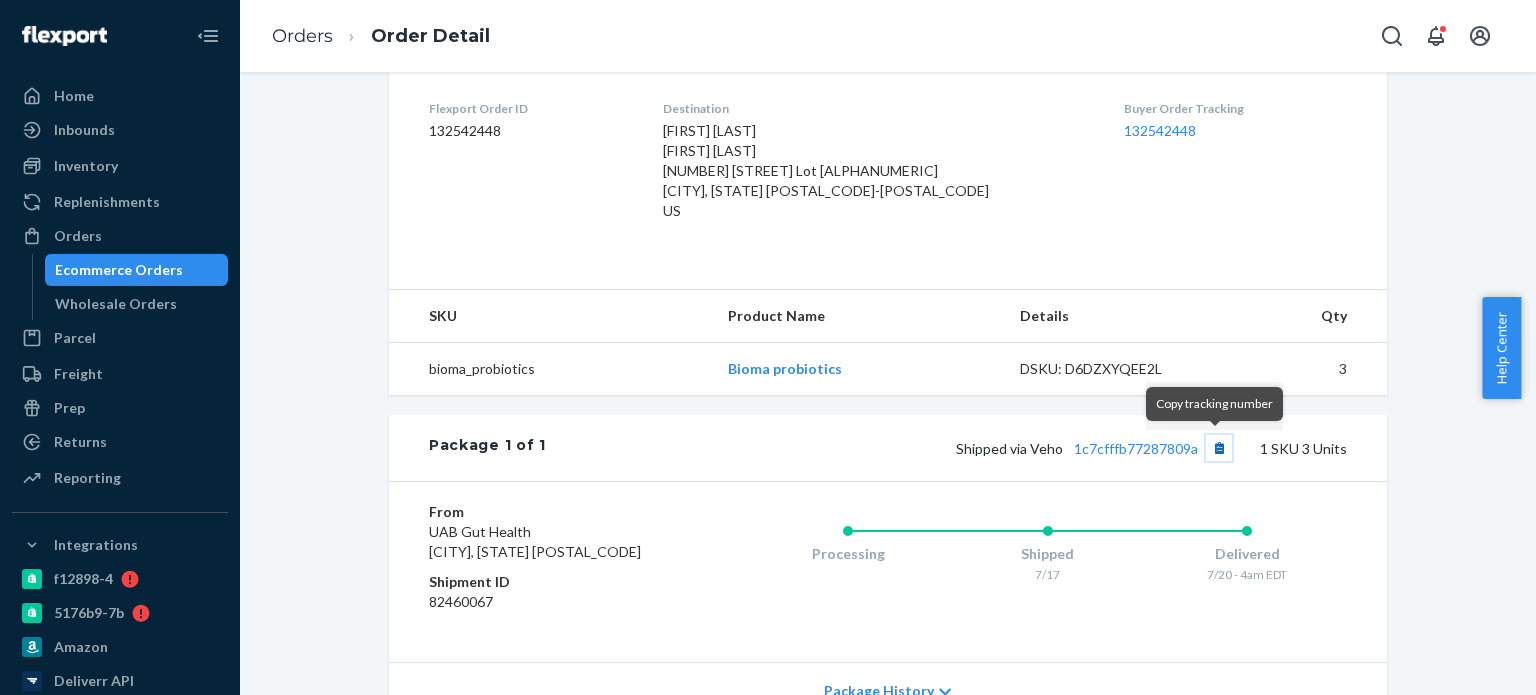 click at bounding box center [1219, 448] 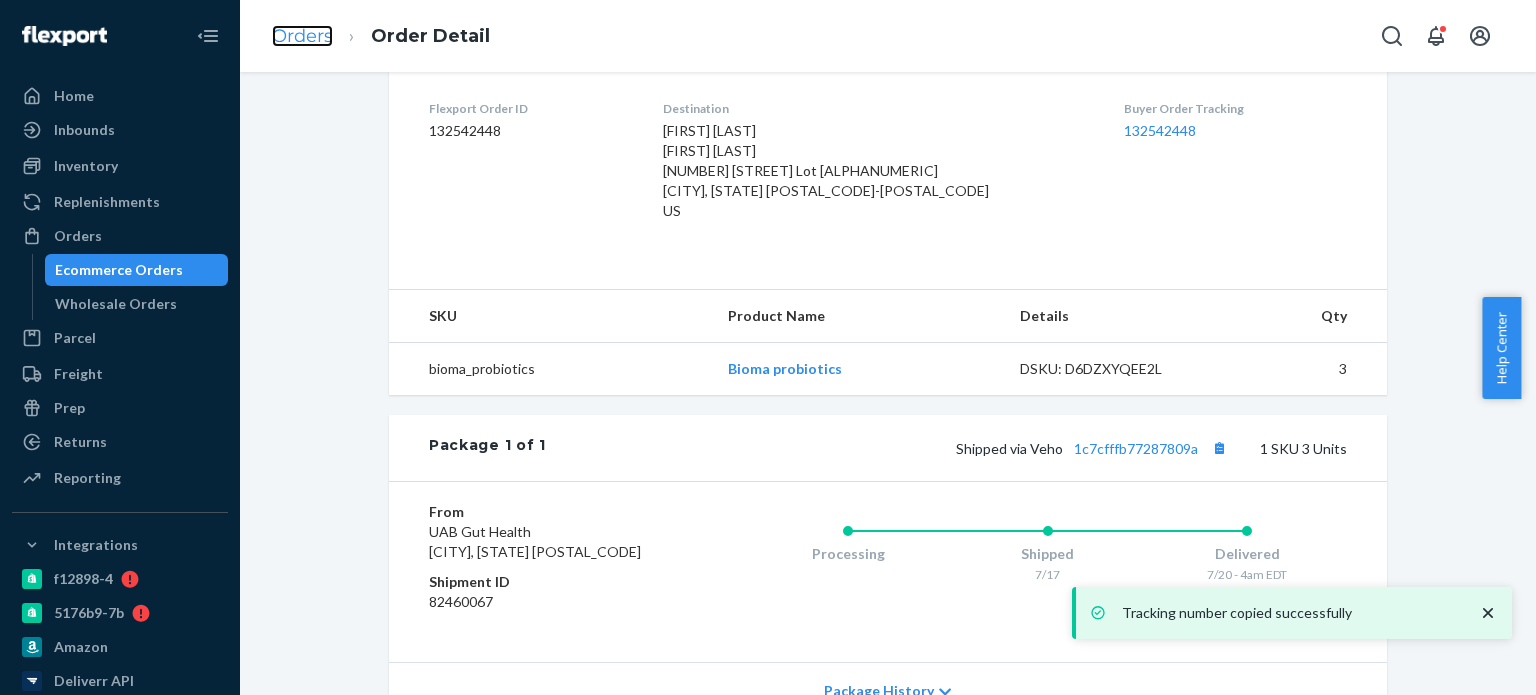 click on "Orders" at bounding box center (302, 36) 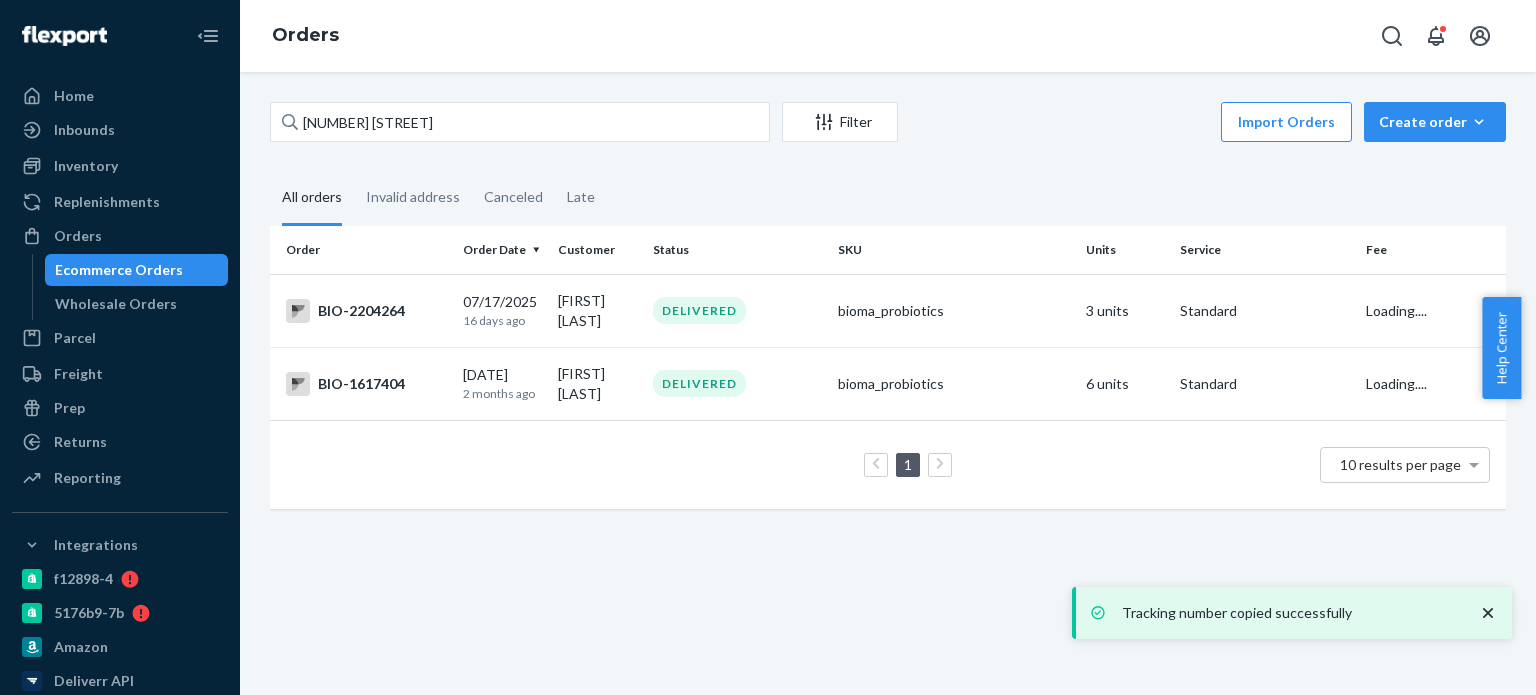 scroll, scrollTop: 0, scrollLeft: 0, axis: both 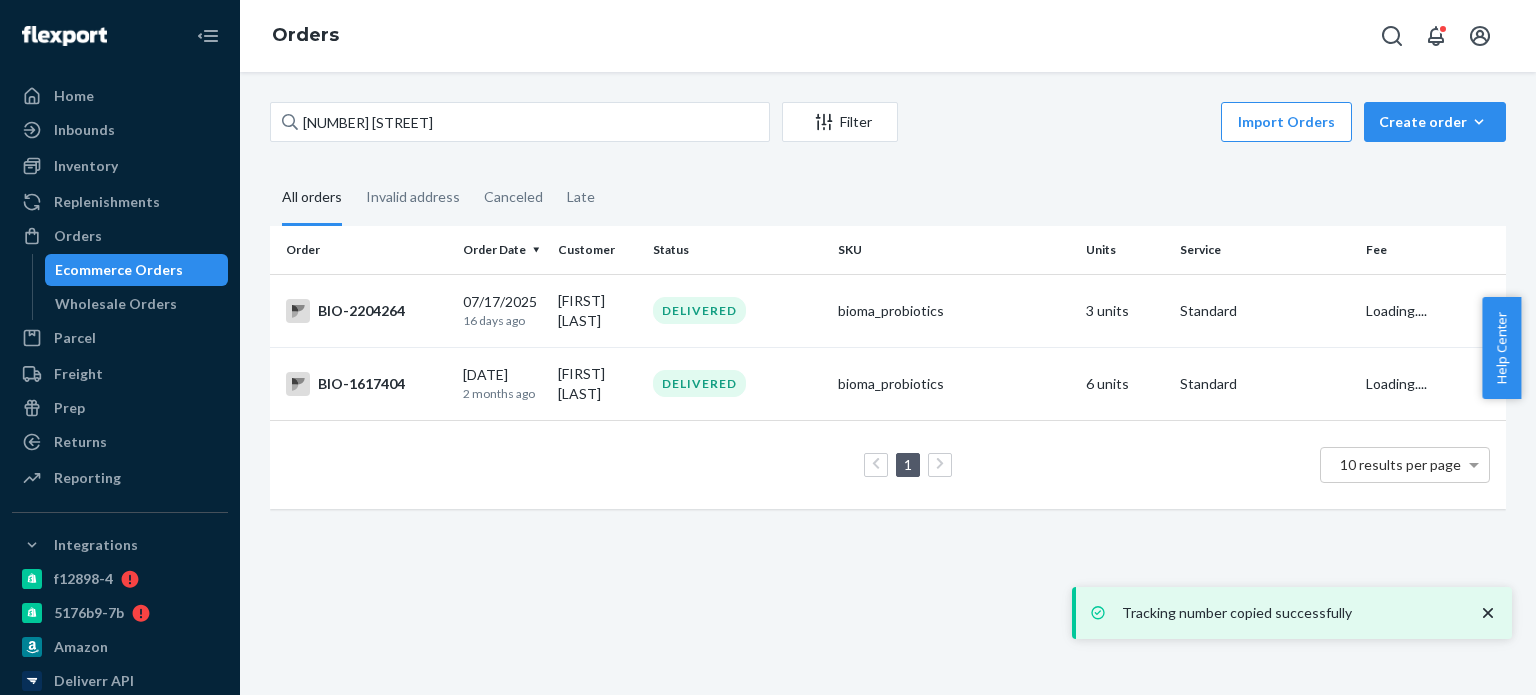 click on "[NUMBER] [STREET]" at bounding box center (888, 124) 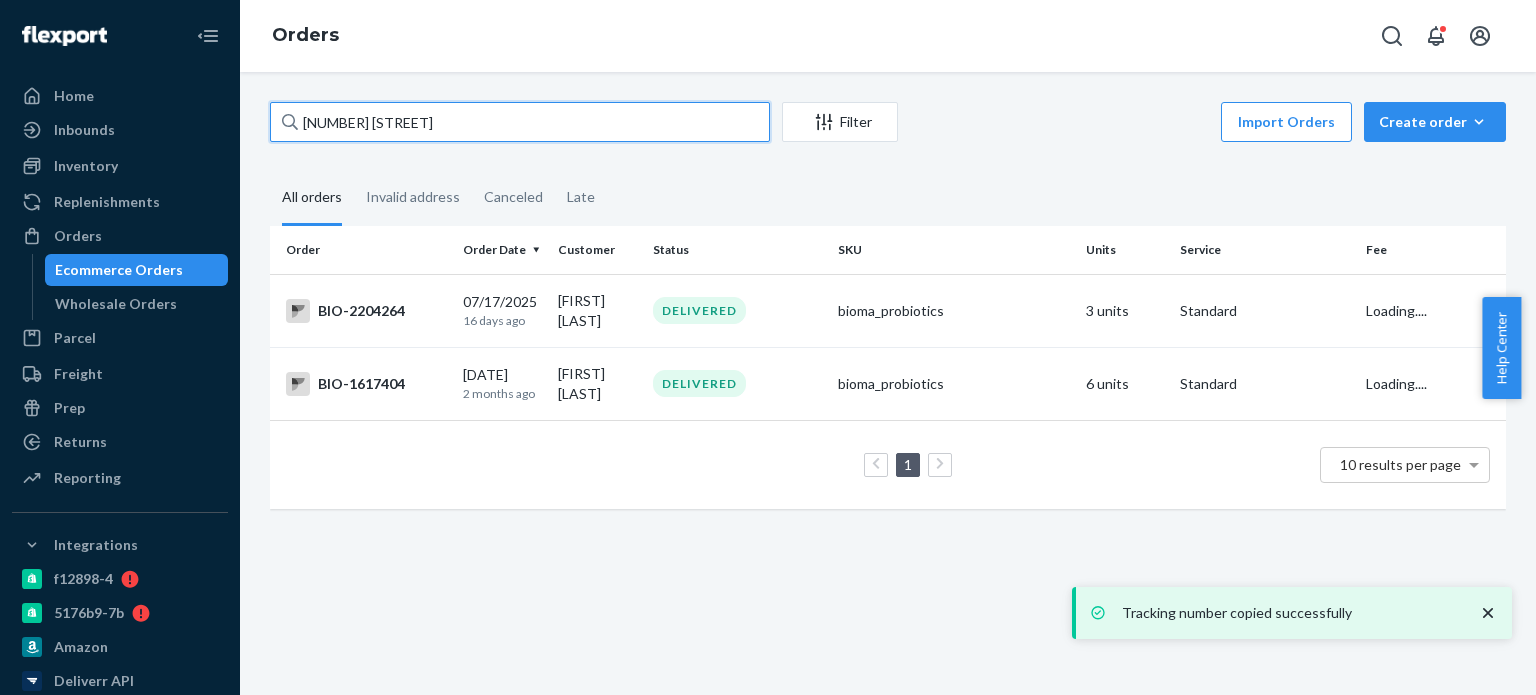 click on "[NUMBER] [STREET]" at bounding box center [520, 122] 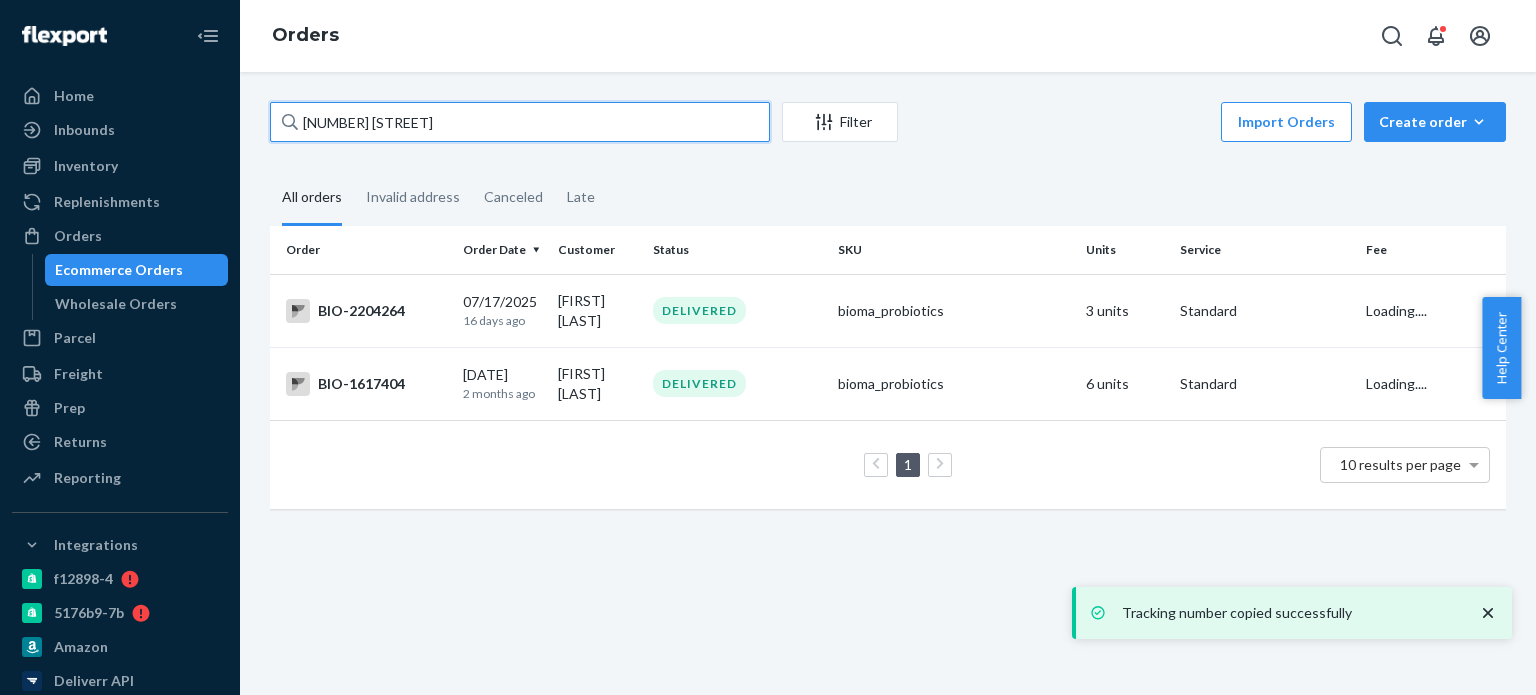 click on "[NUMBER] [STREET]" at bounding box center [520, 122] 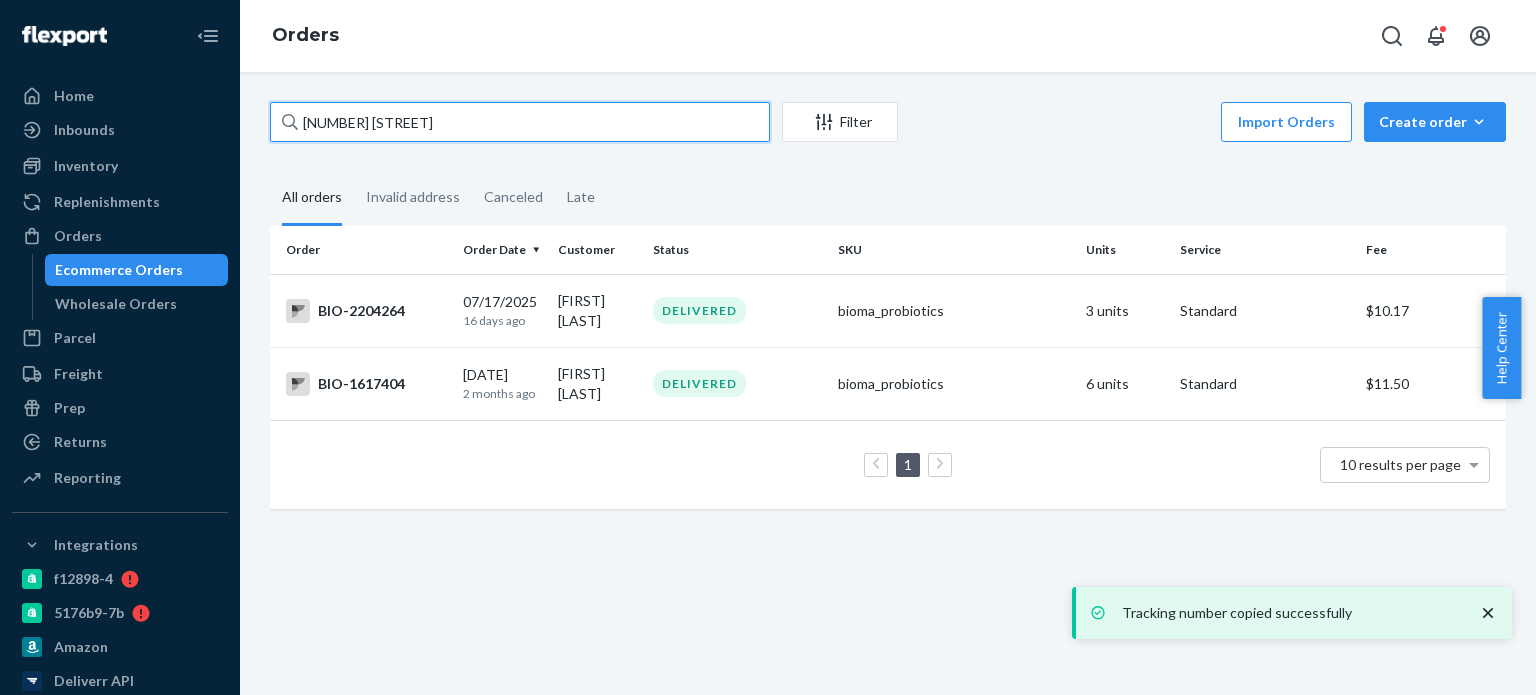 click on "[NUMBER] [STREET]" at bounding box center (520, 122) 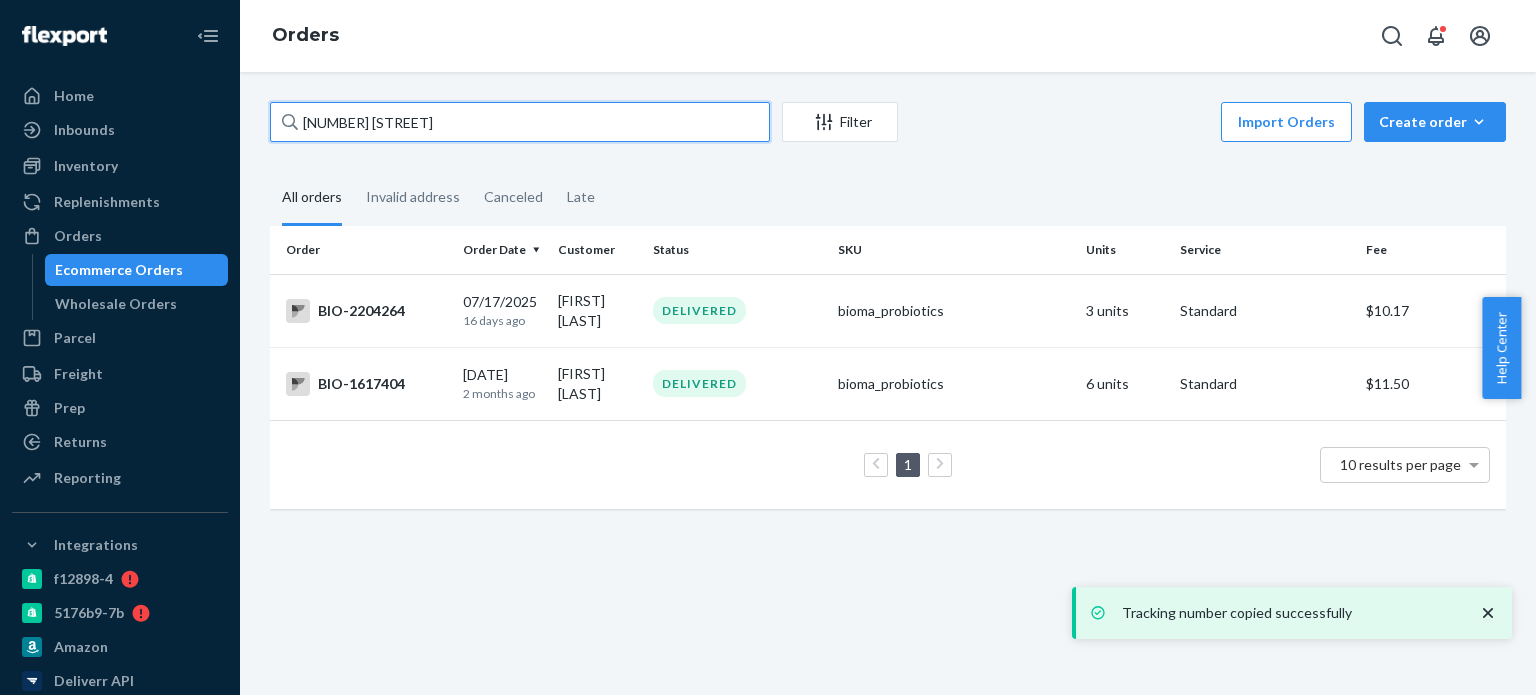 paste on "1c7cfffb77287809a" 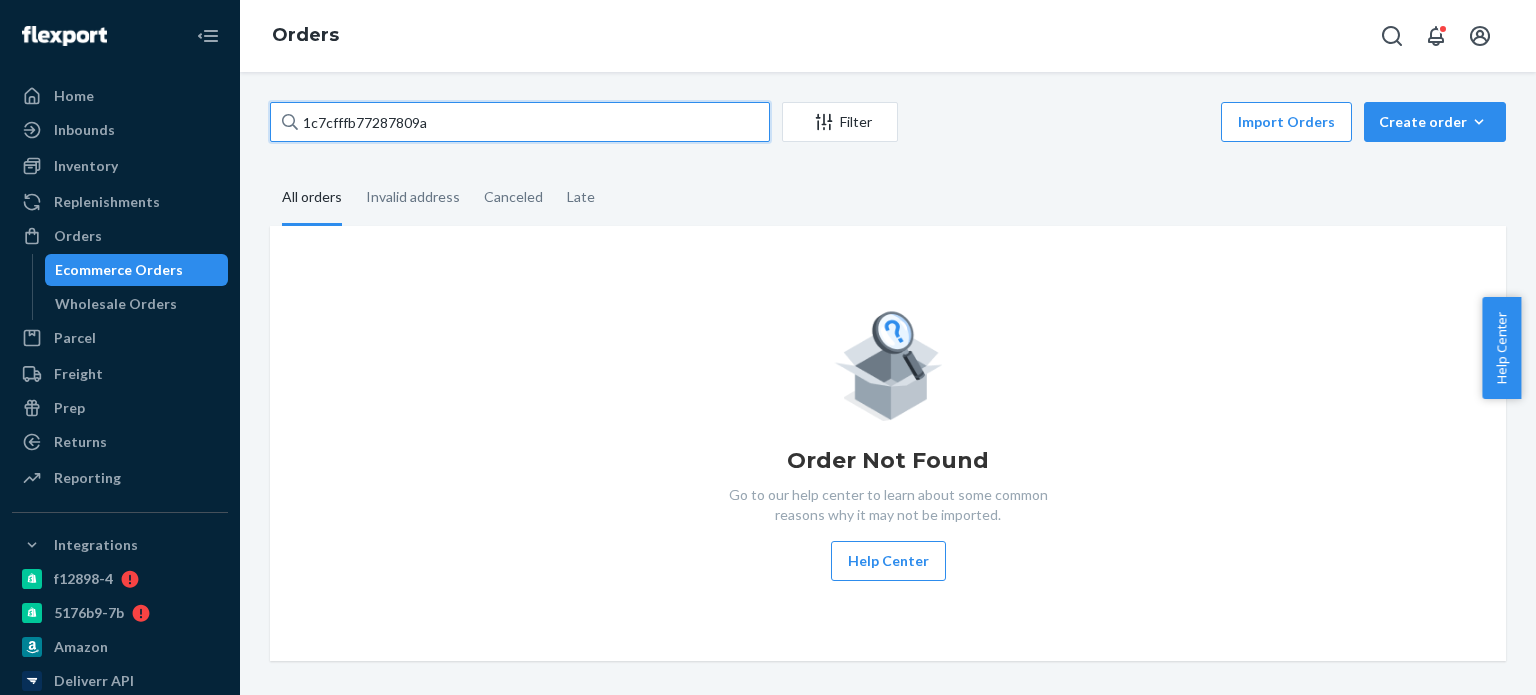 click on "1c7cfffb77287809a" at bounding box center [520, 122] 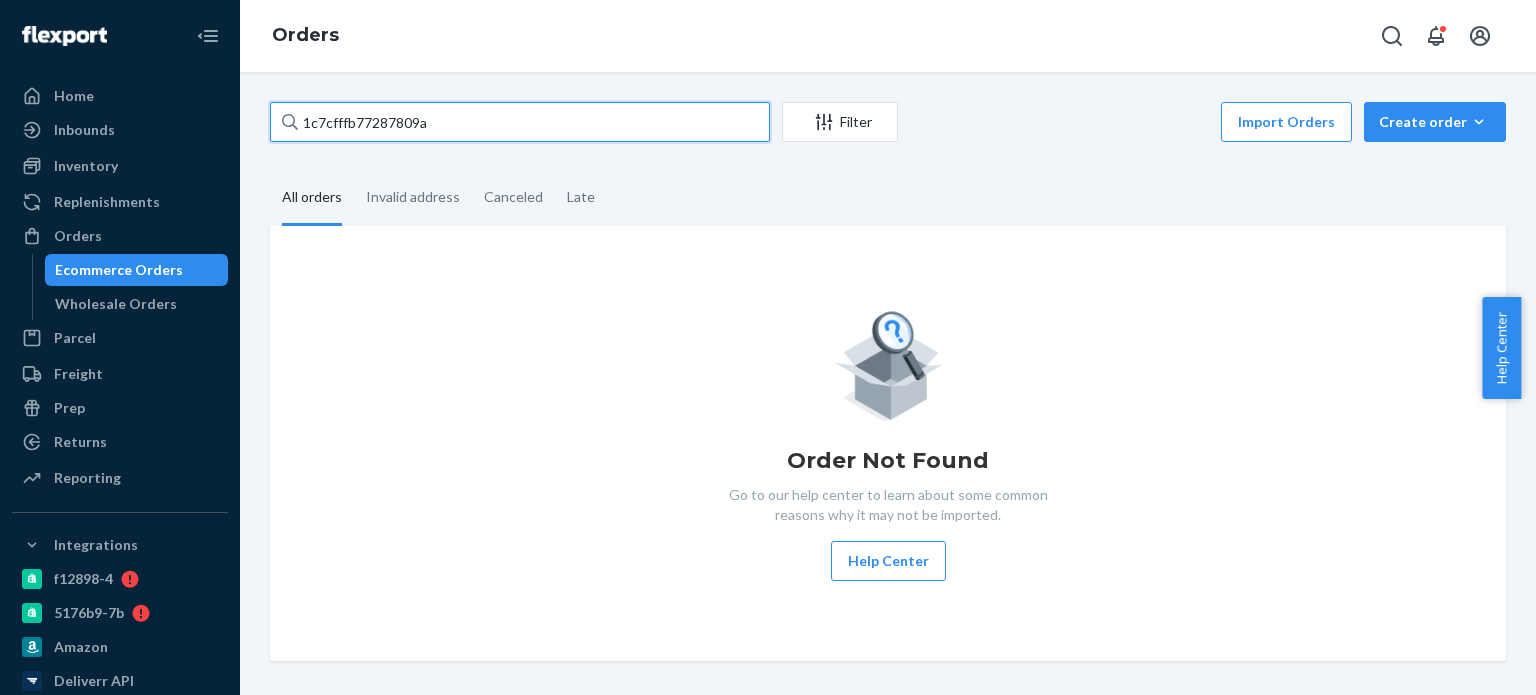 click on "1c7cfffb77287809a" at bounding box center (520, 122) 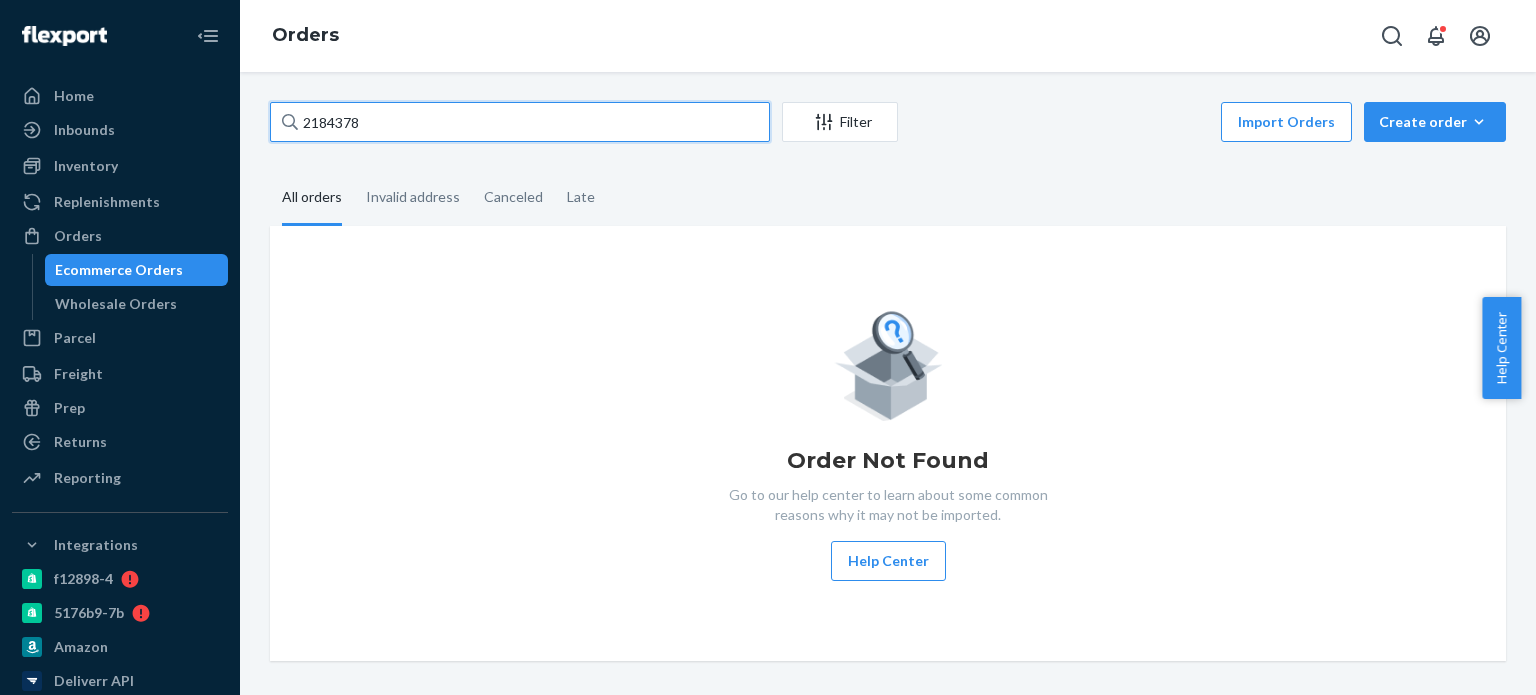 type on "2184378" 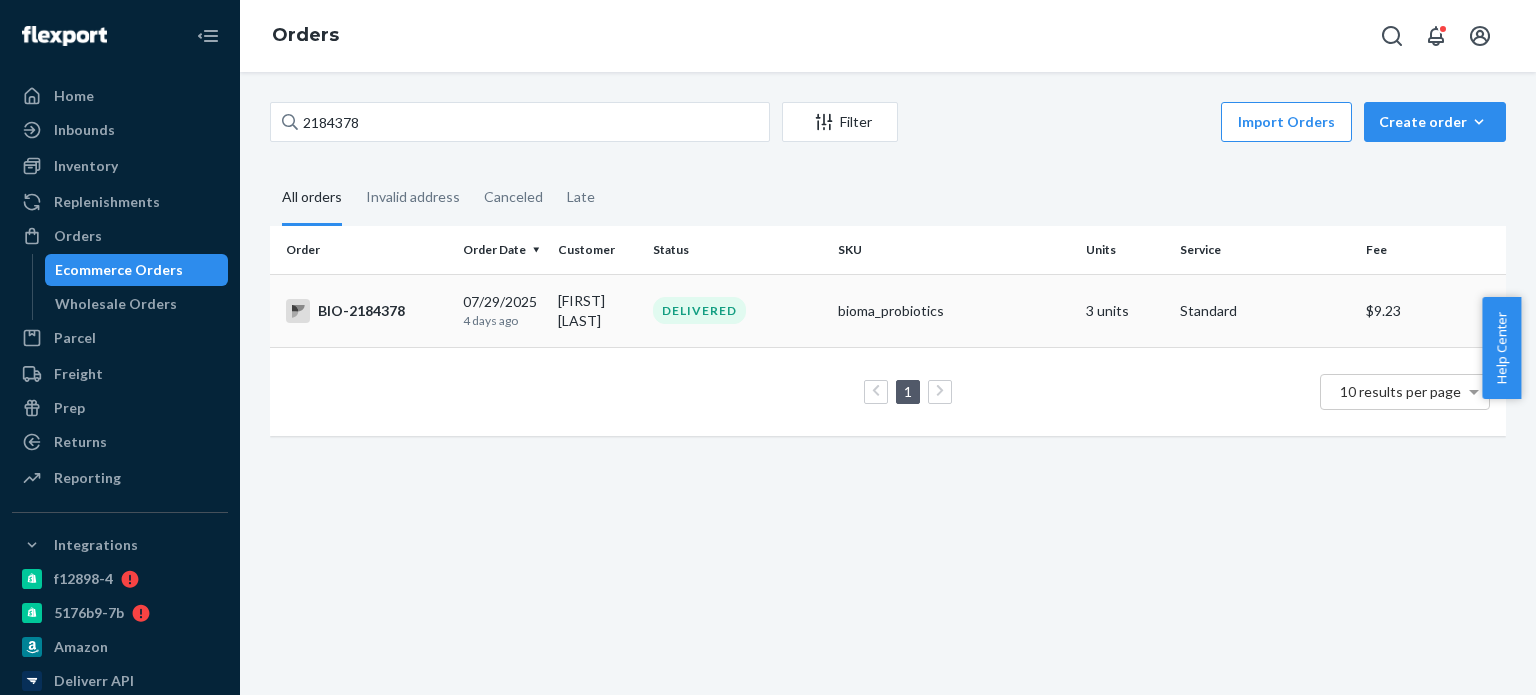 click on "BIO-2184378" at bounding box center (366, 311) 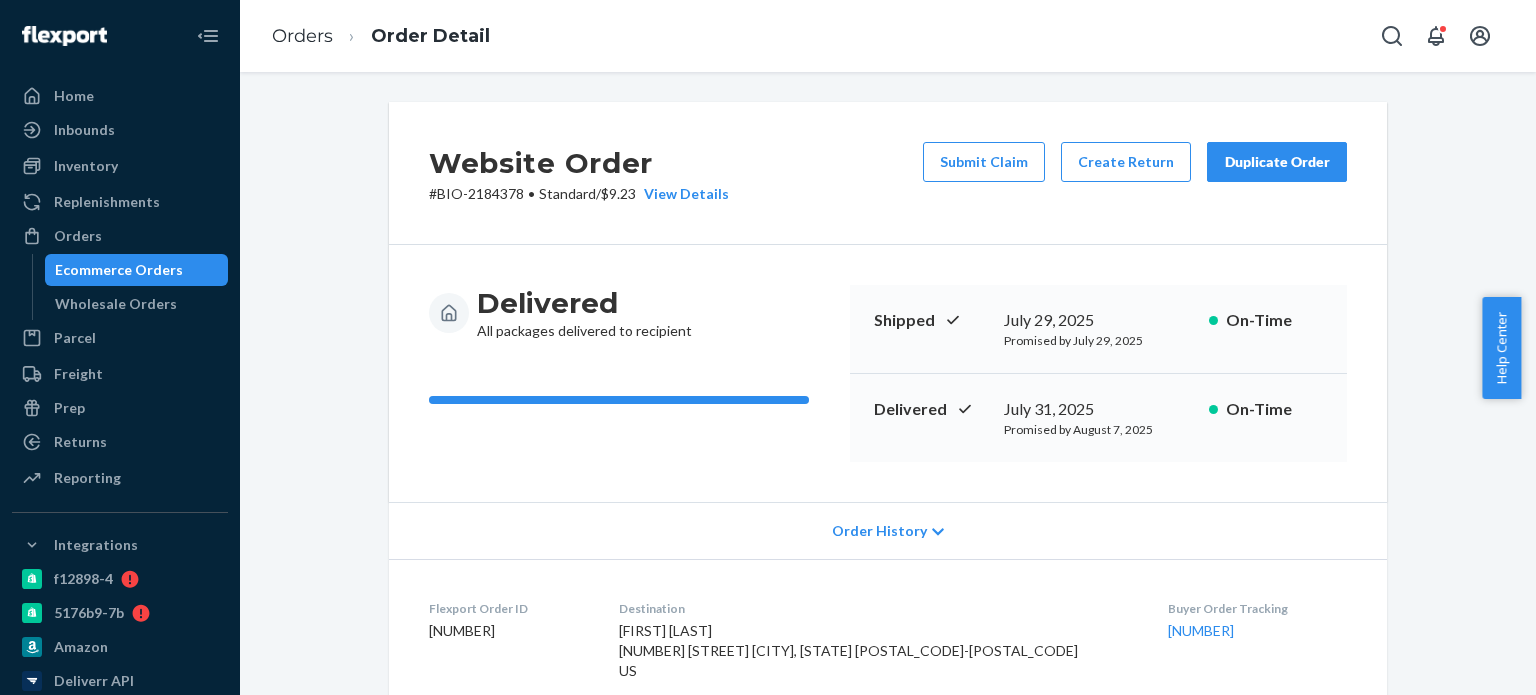 scroll, scrollTop: 500, scrollLeft: 0, axis: vertical 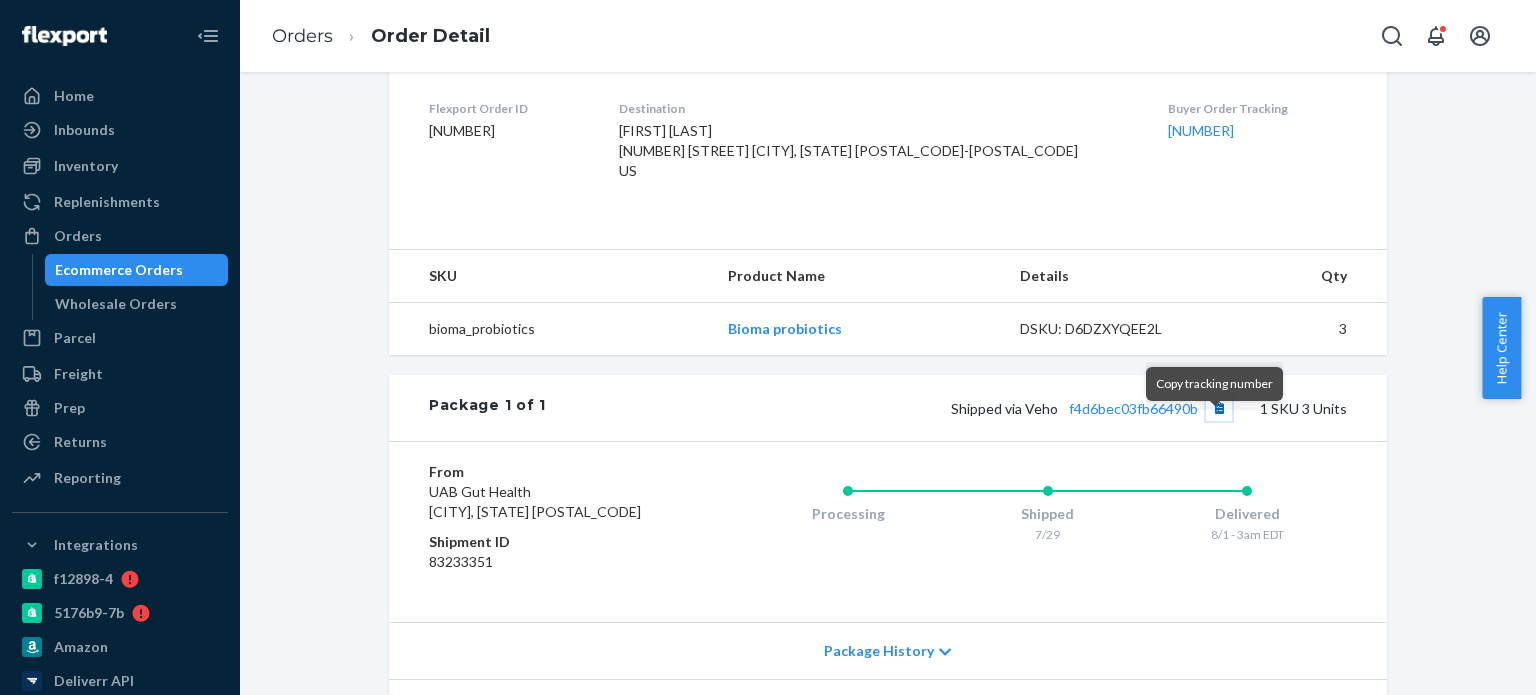 click at bounding box center (1219, 408) 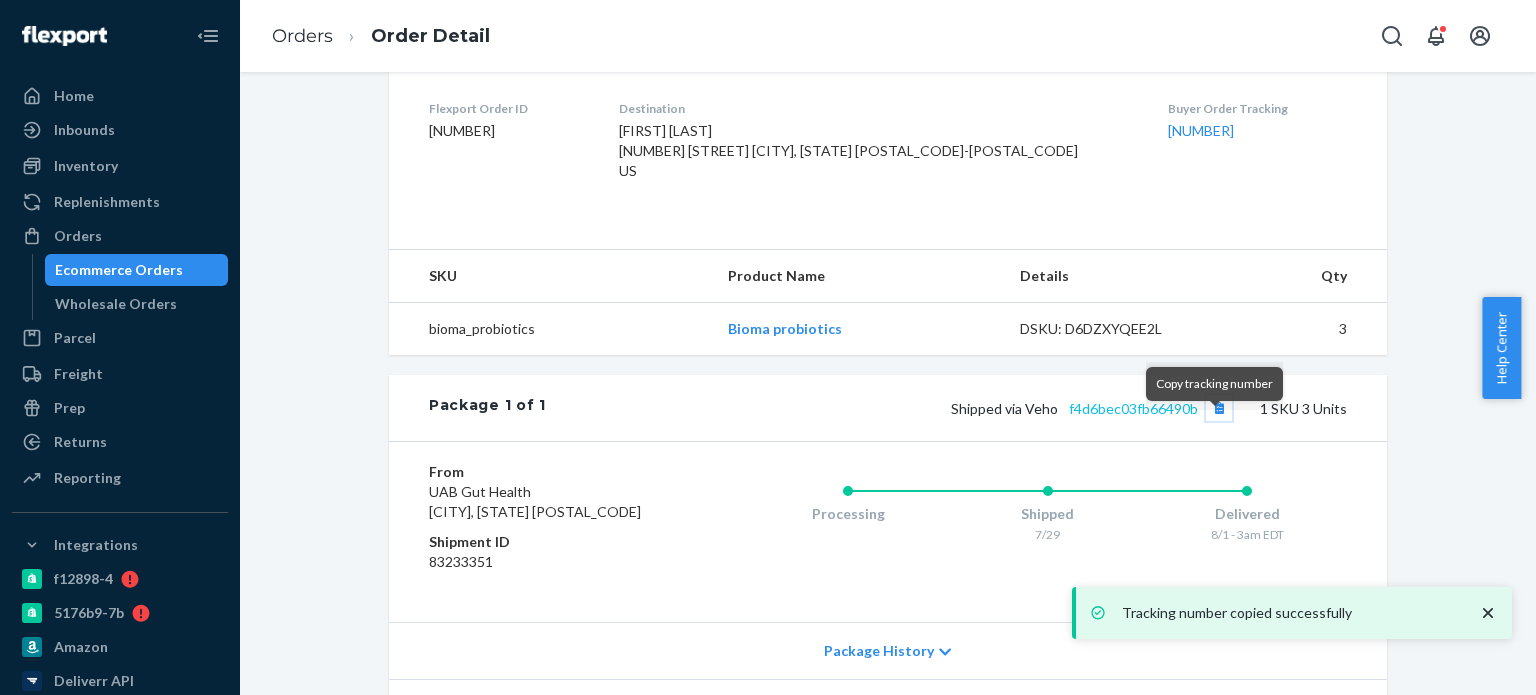 type 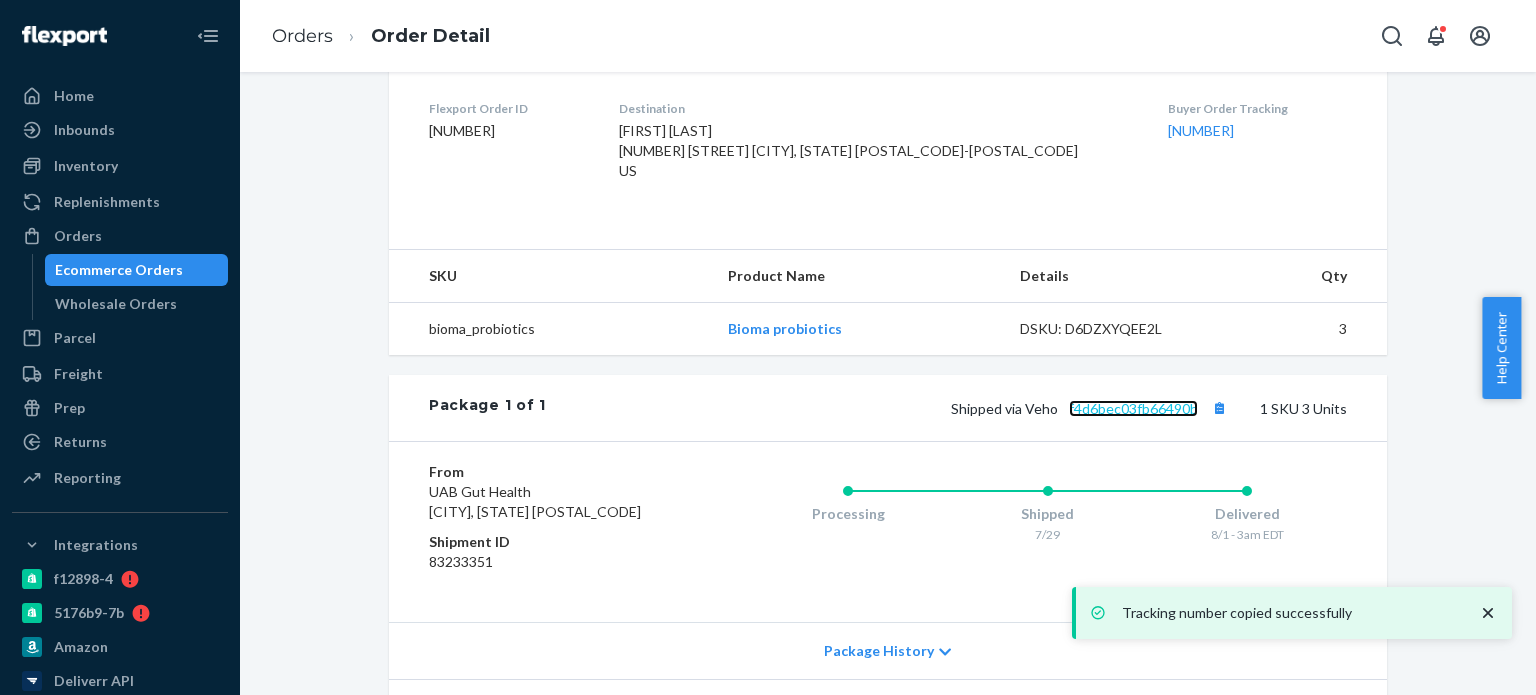 click on "f4d6bec03fb66490b" at bounding box center (1133, 408) 